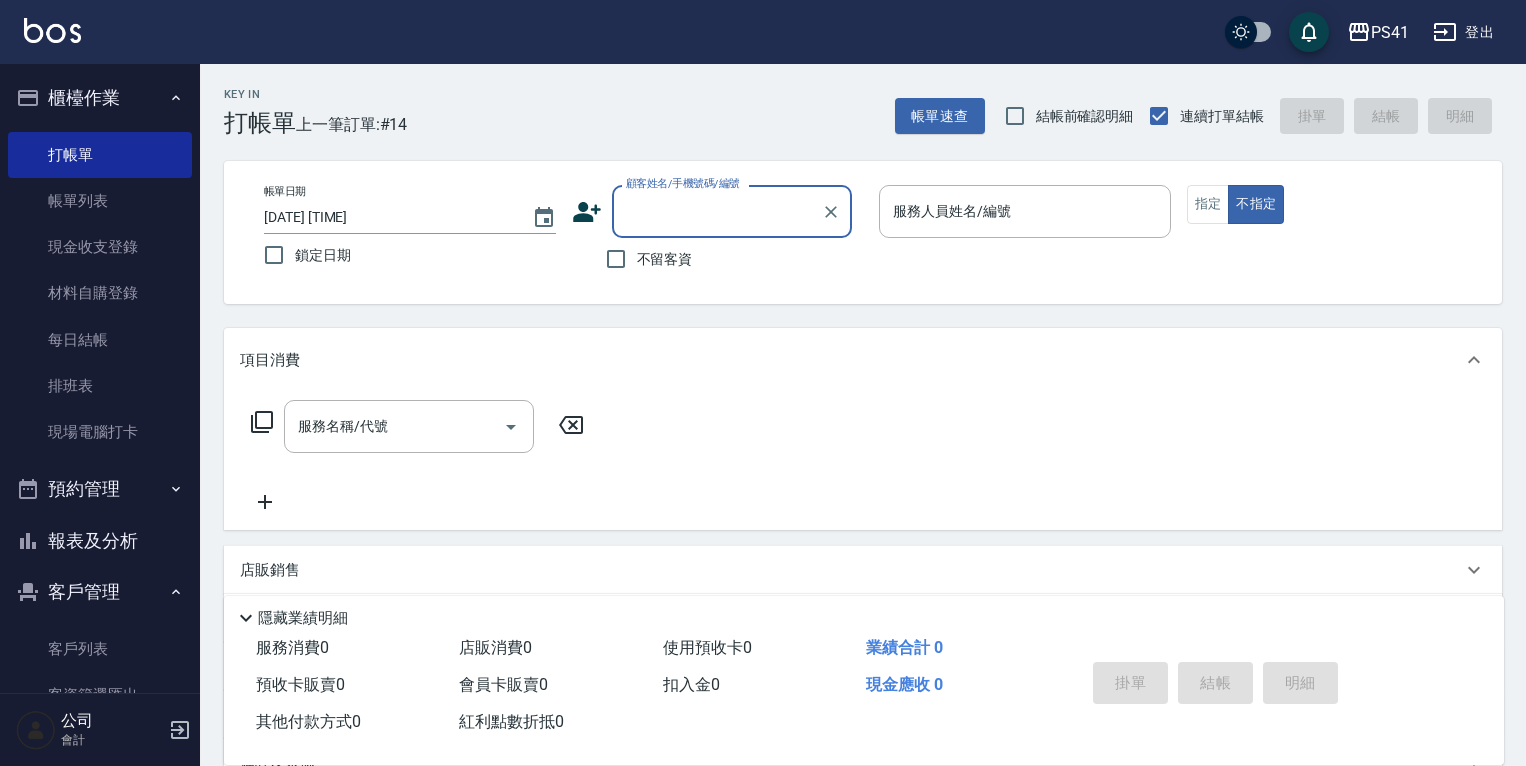 scroll, scrollTop: 0, scrollLeft: 0, axis: both 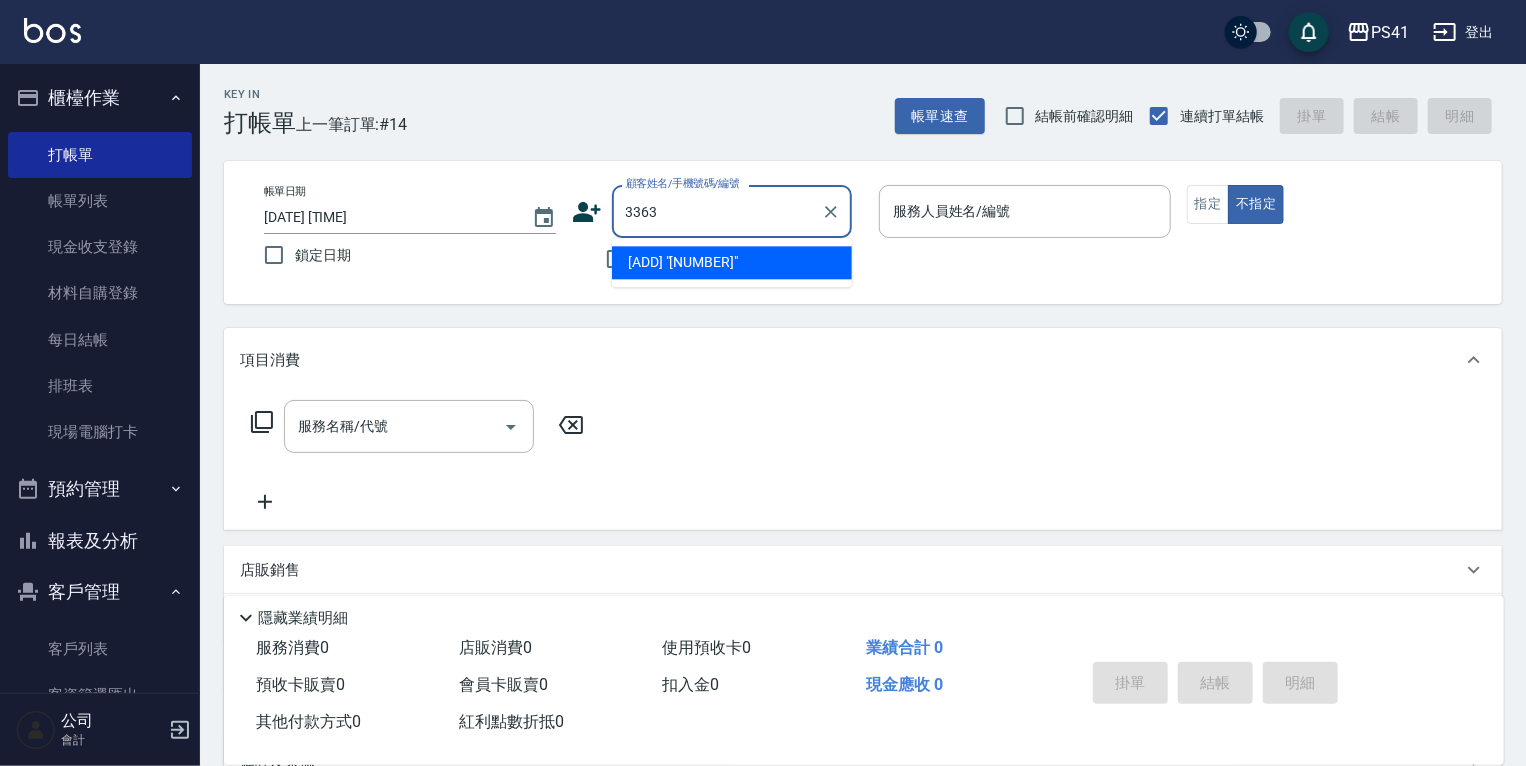 type on "3363" 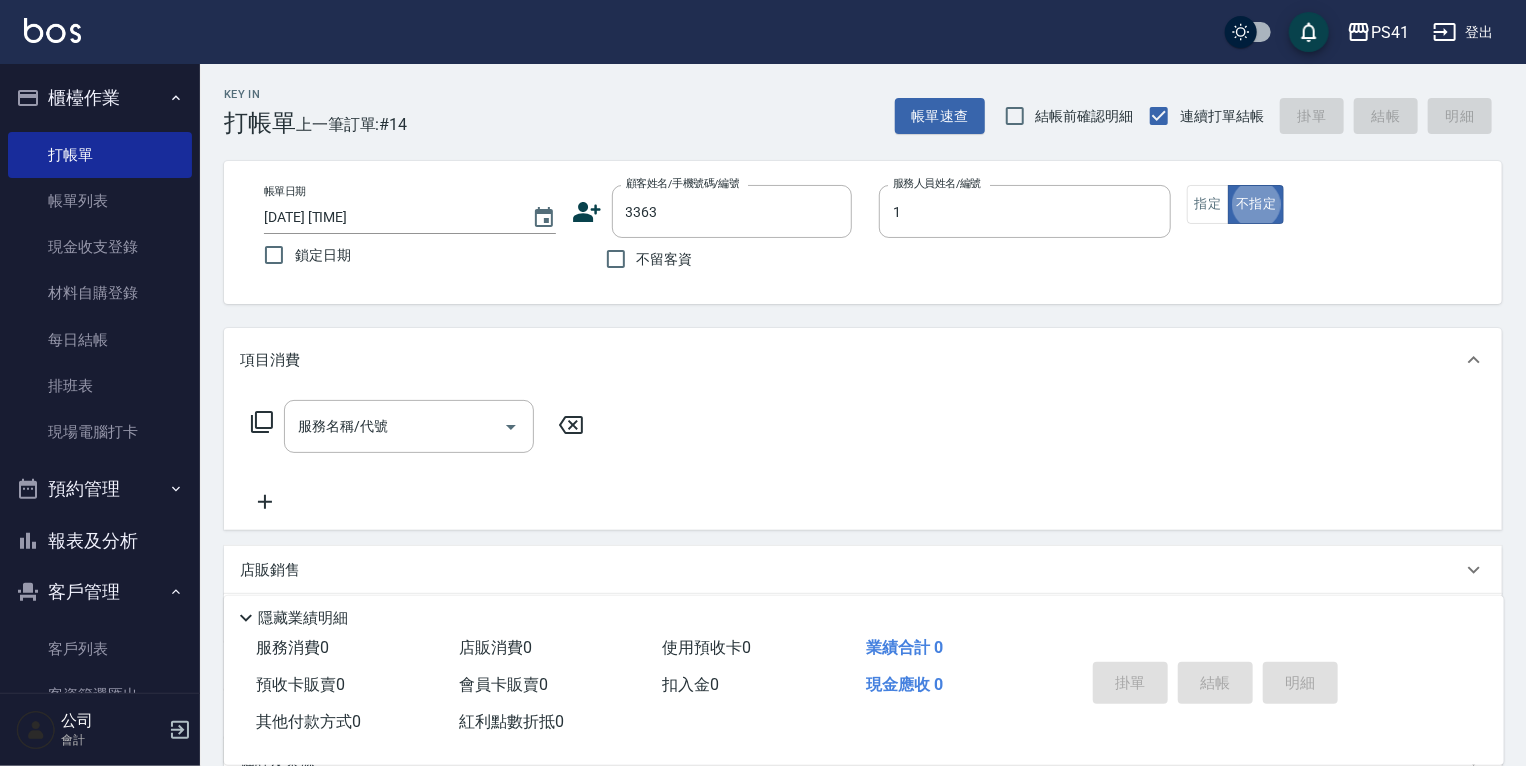 type on "[LAST]-[NUMBER]" 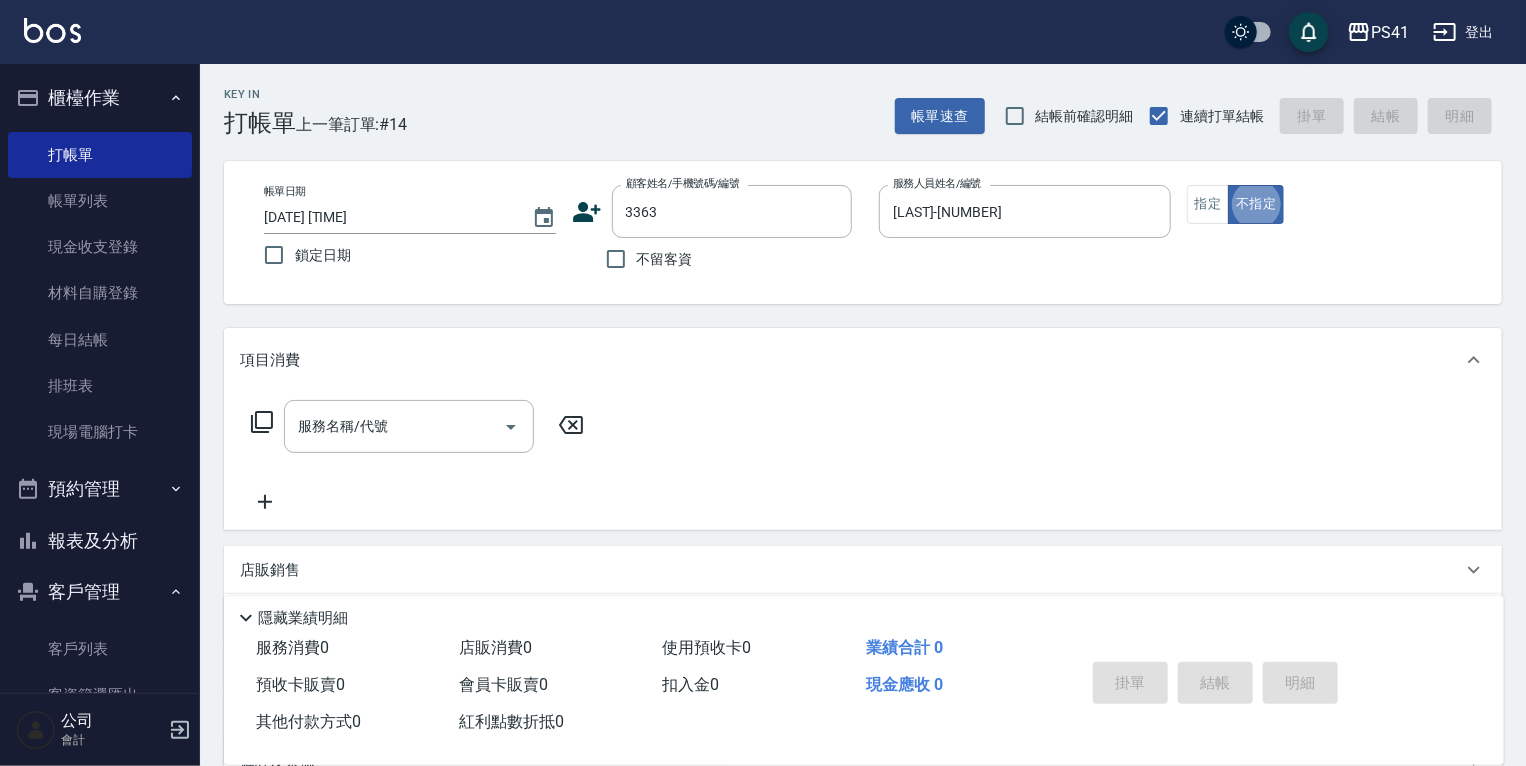type on "false" 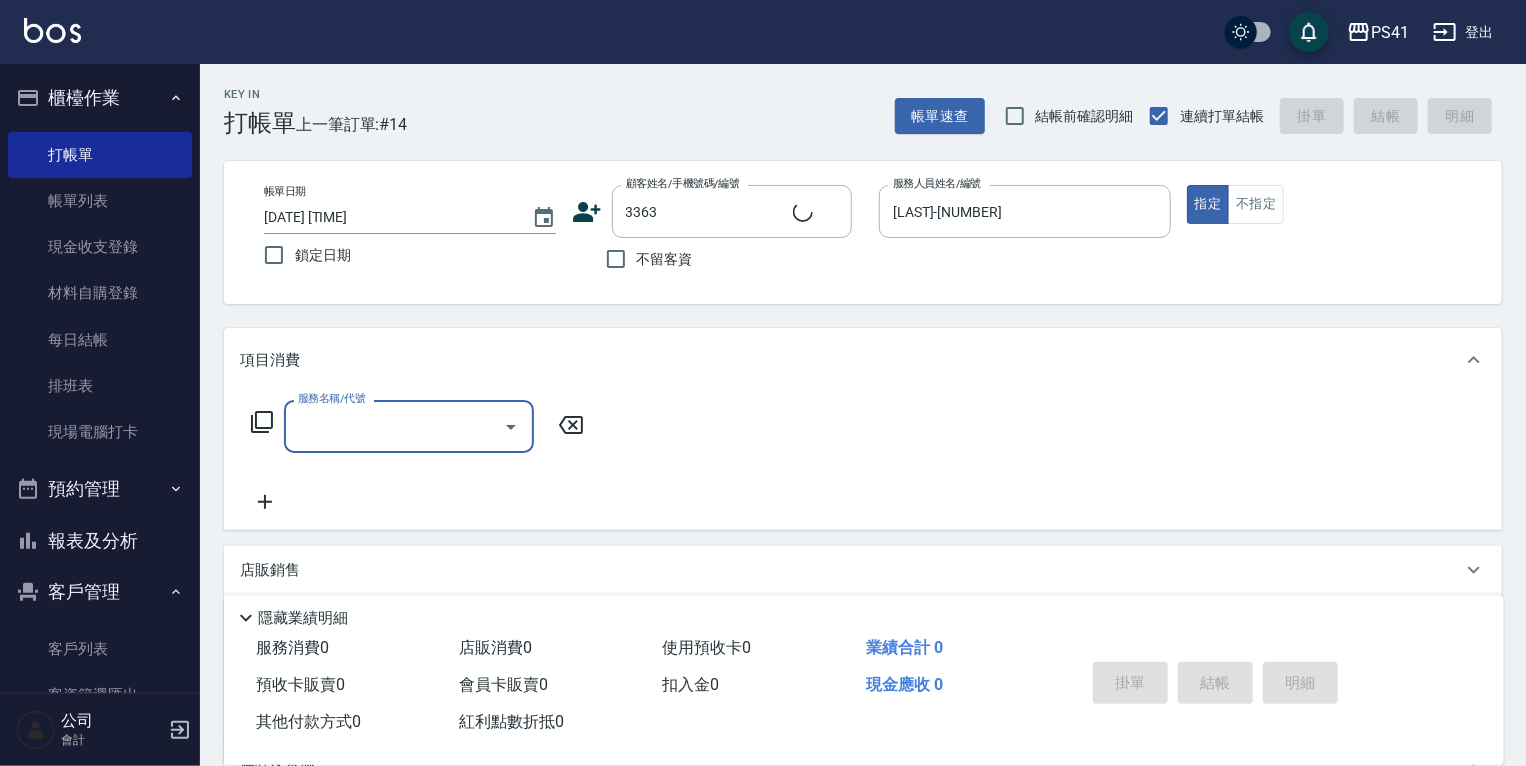 type on "[LAST]/[PHONE]/[NUMBER]" 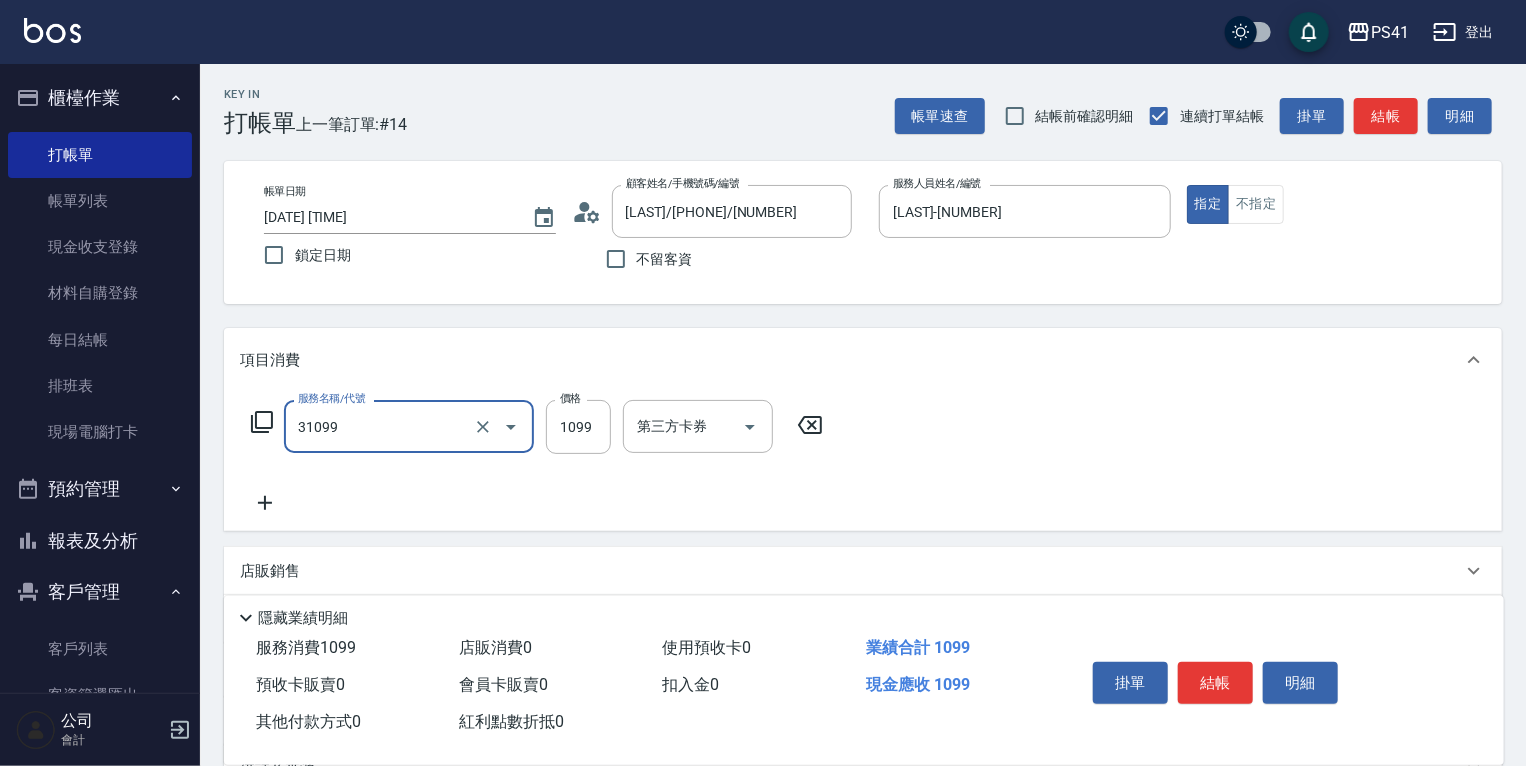 type on "[EVENT]/[DISCOUNT]([NUMBER])" 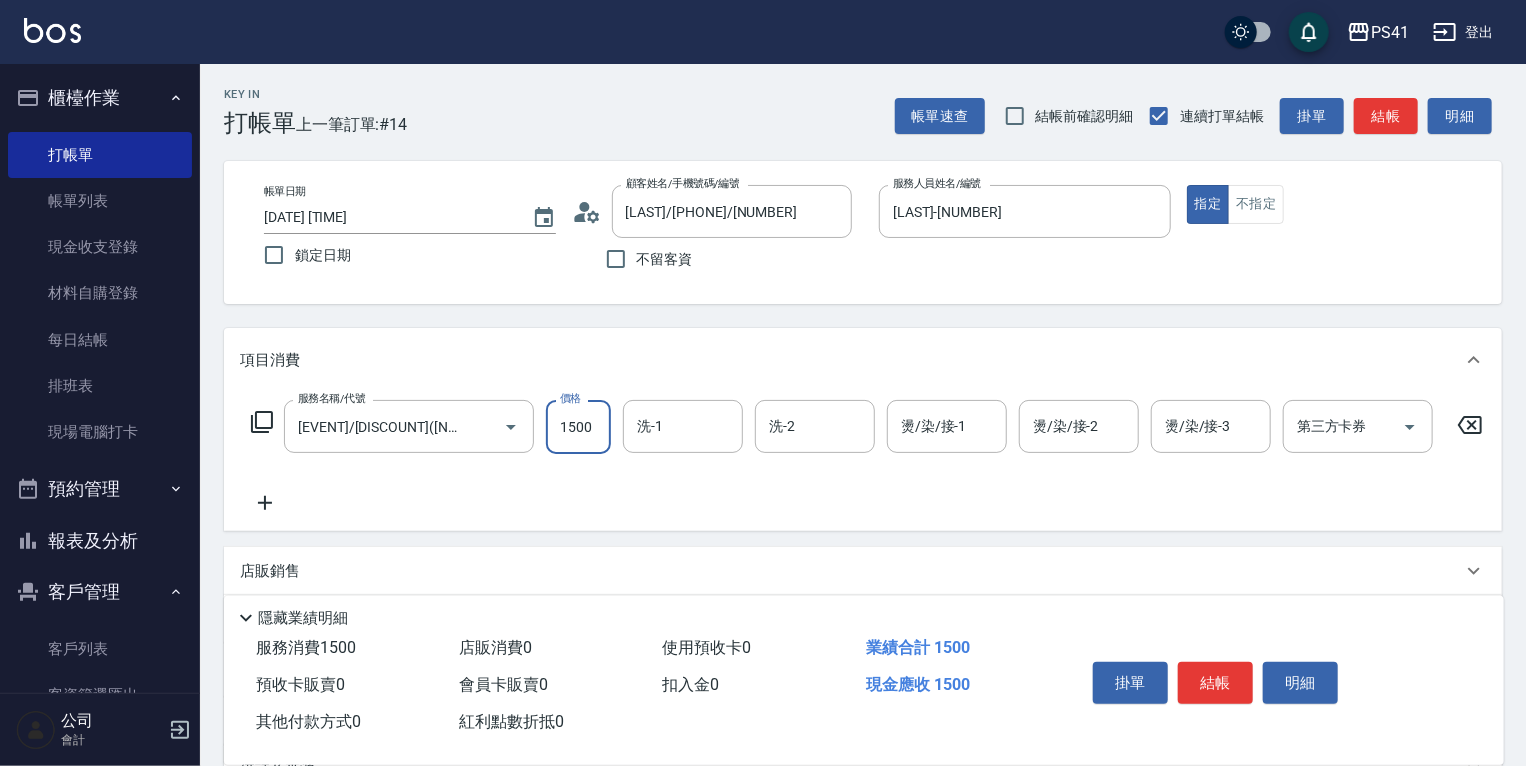 type on "1500" 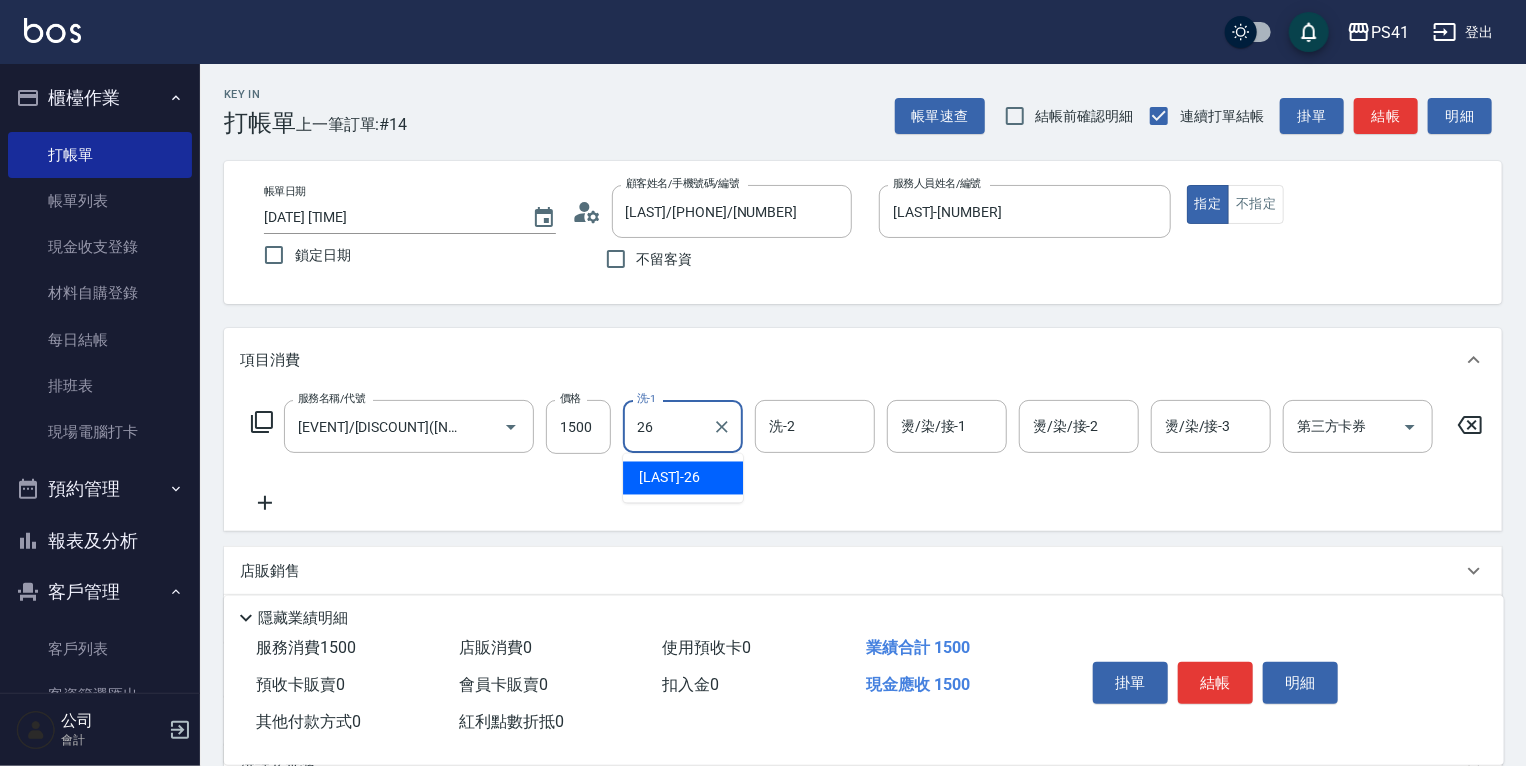 type on "[LAST]-[NUMBER]" 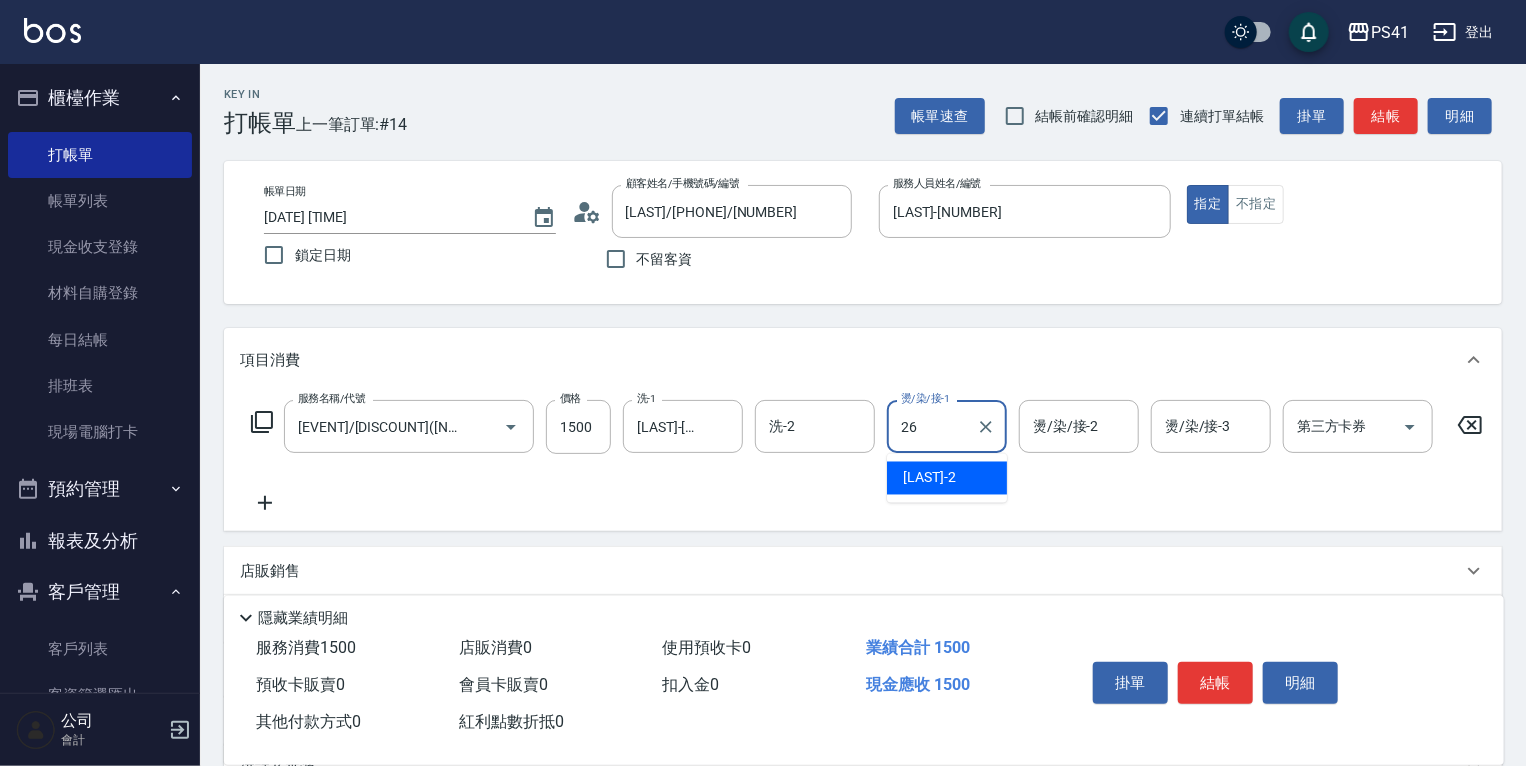 type on "[LAST]-[NUMBER]" 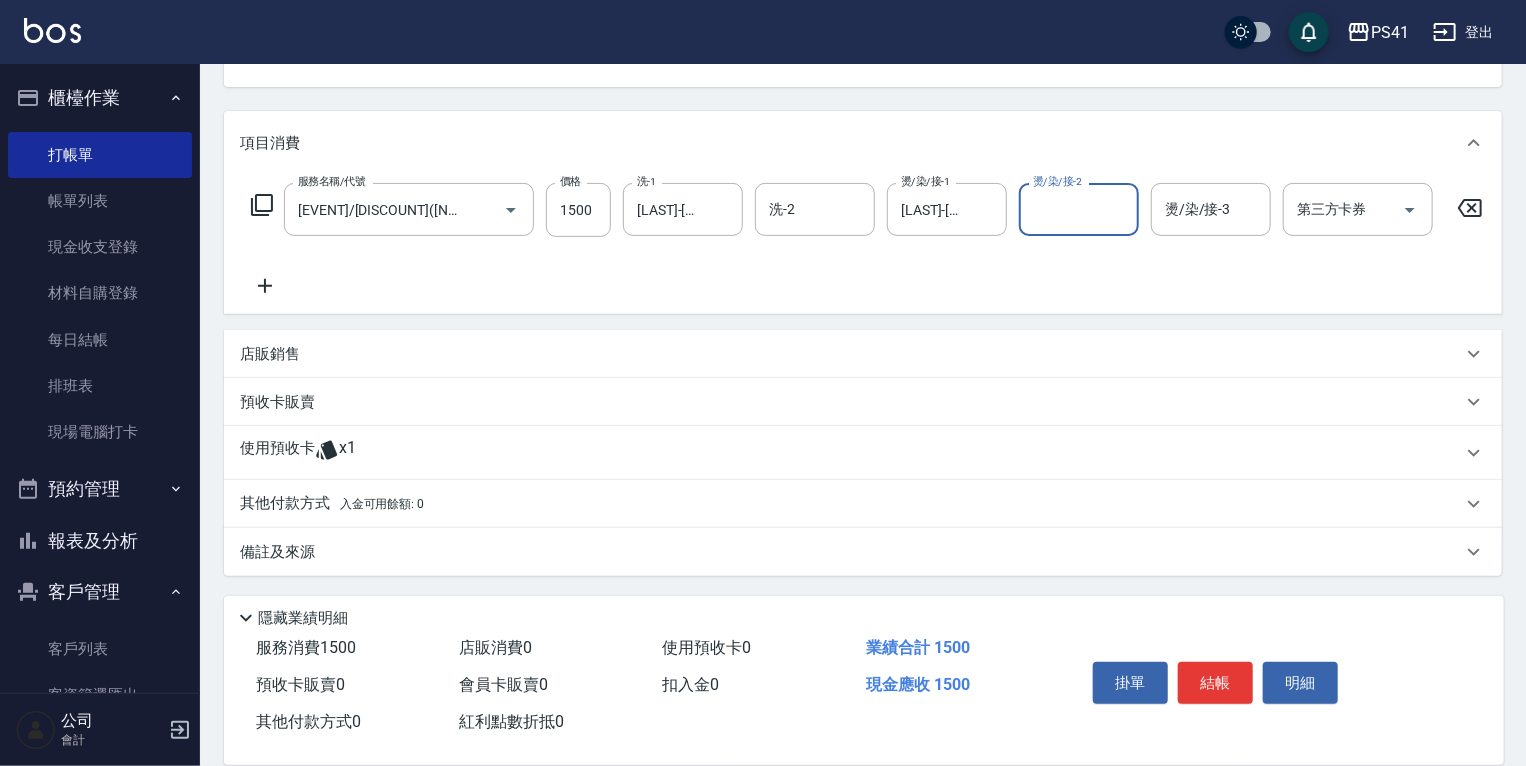 scroll, scrollTop: 228, scrollLeft: 0, axis: vertical 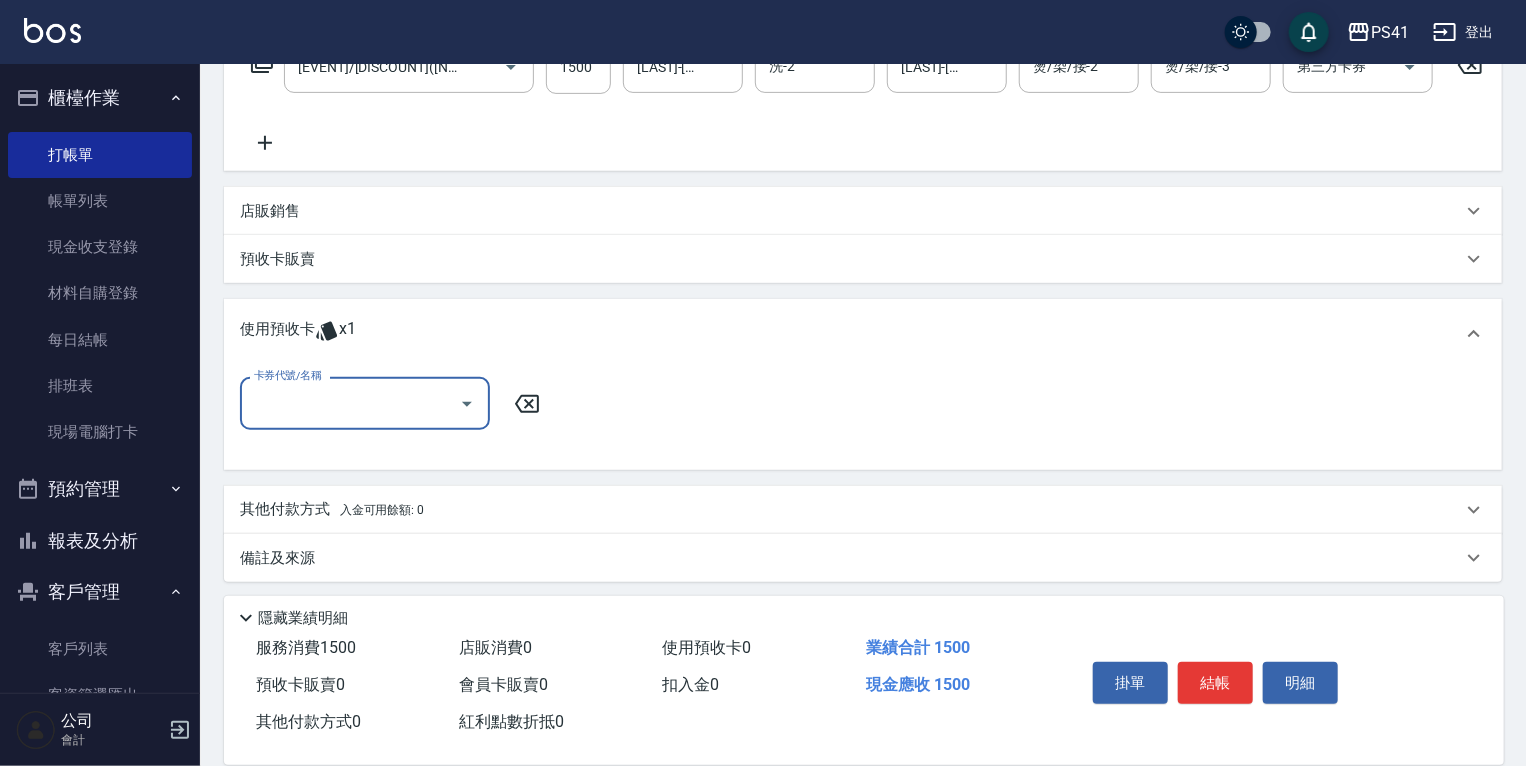 click on "卡券代號/名稱" at bounding box center [365, 403] 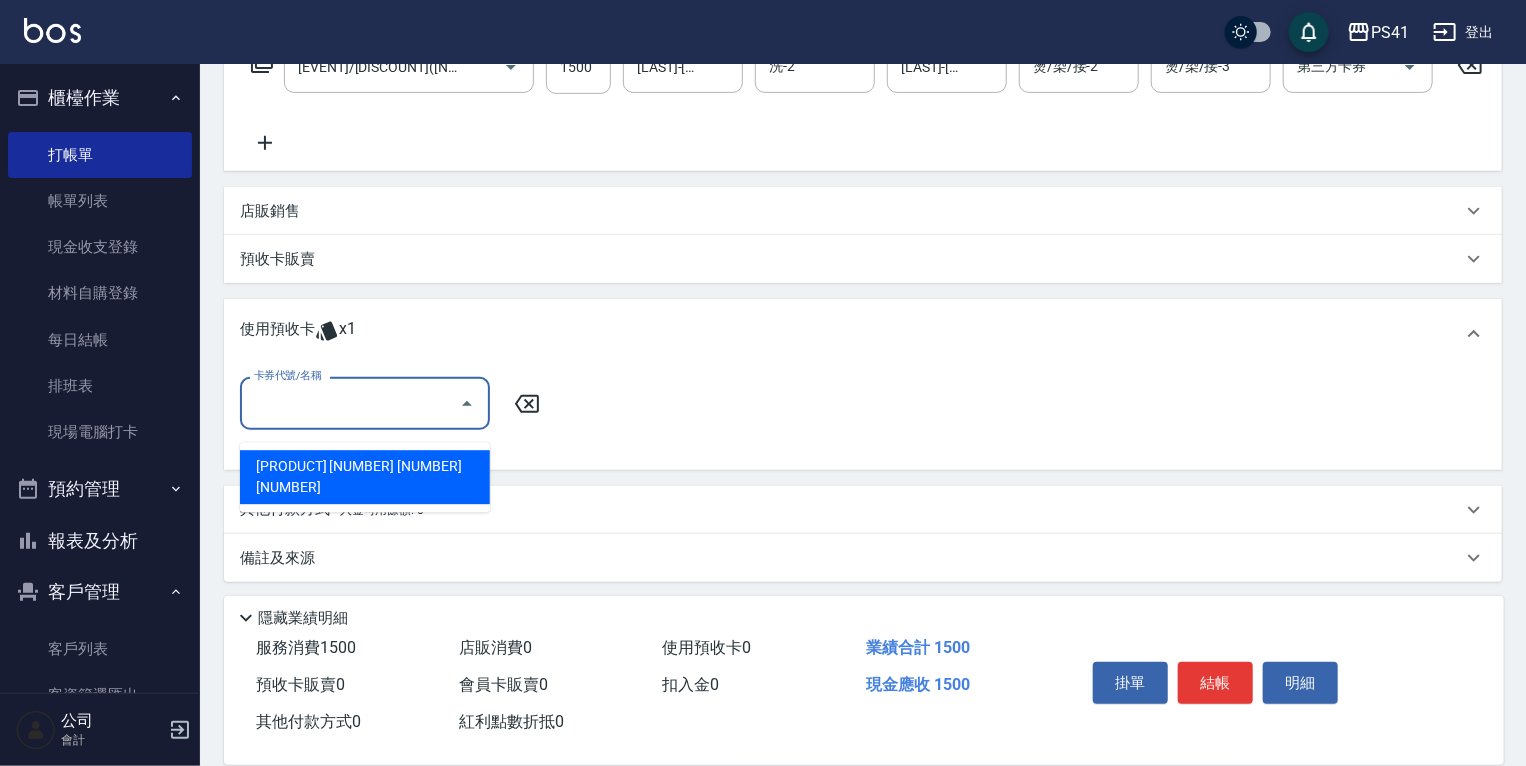 drag, startPoint x: 356, startPoint y: 476, endPoint x: 533, endPoint y: 460, distance: 177.7217 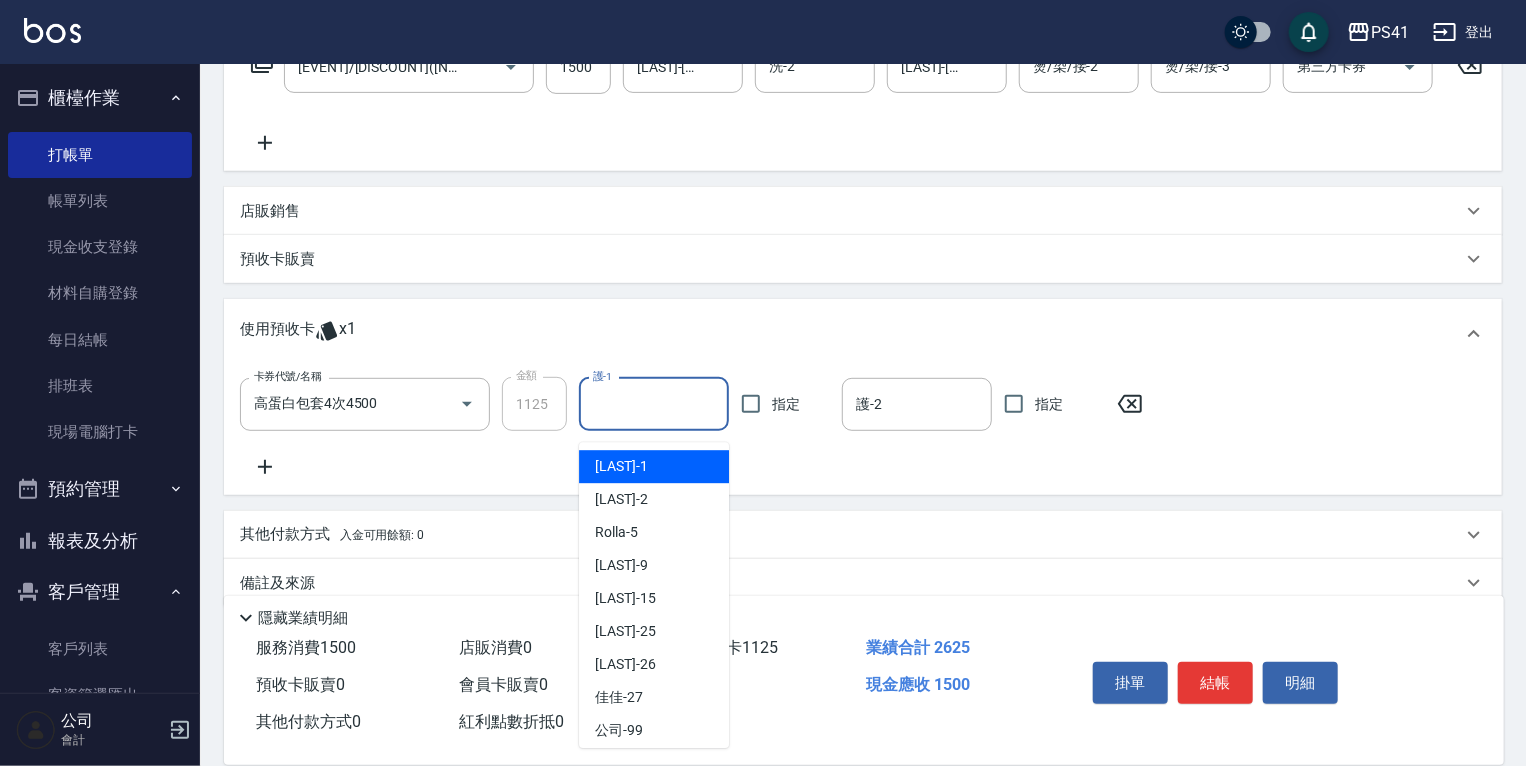 drag, startPoint x: 622, startPoint y: 422, endPoint x: 588, endPoint y: 429, distance: 34.713108 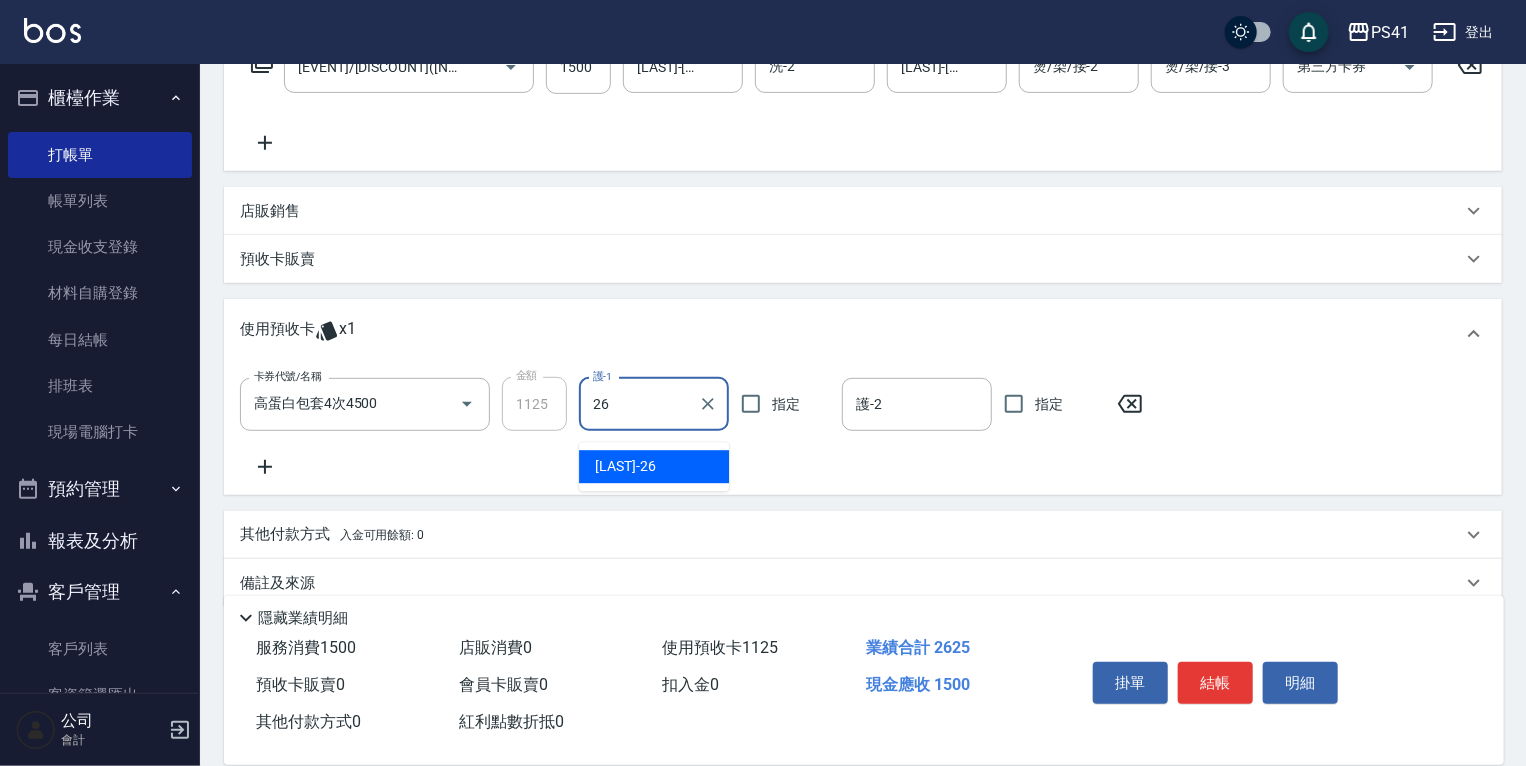 type on "[LAST]-[NUMBER]" 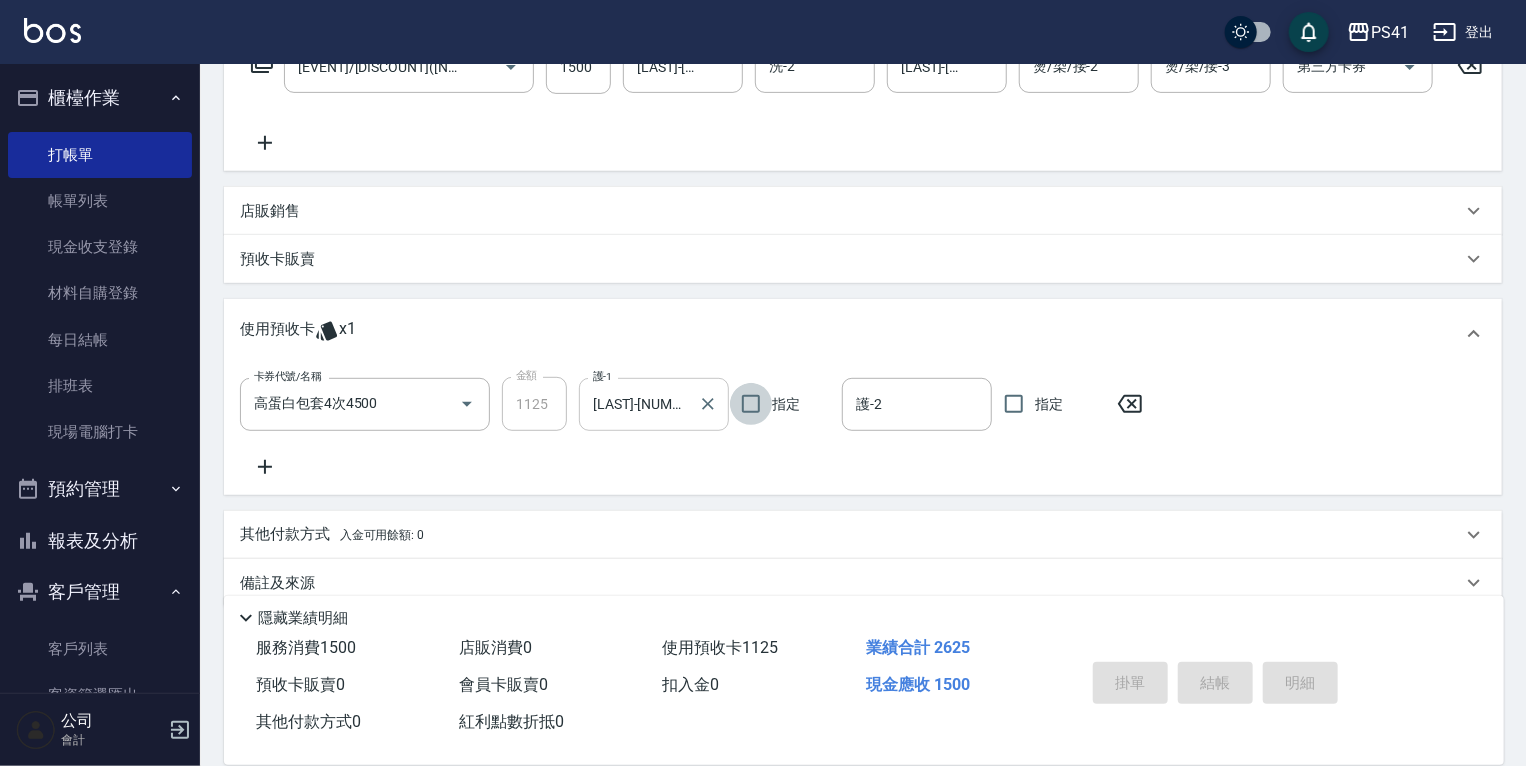 type 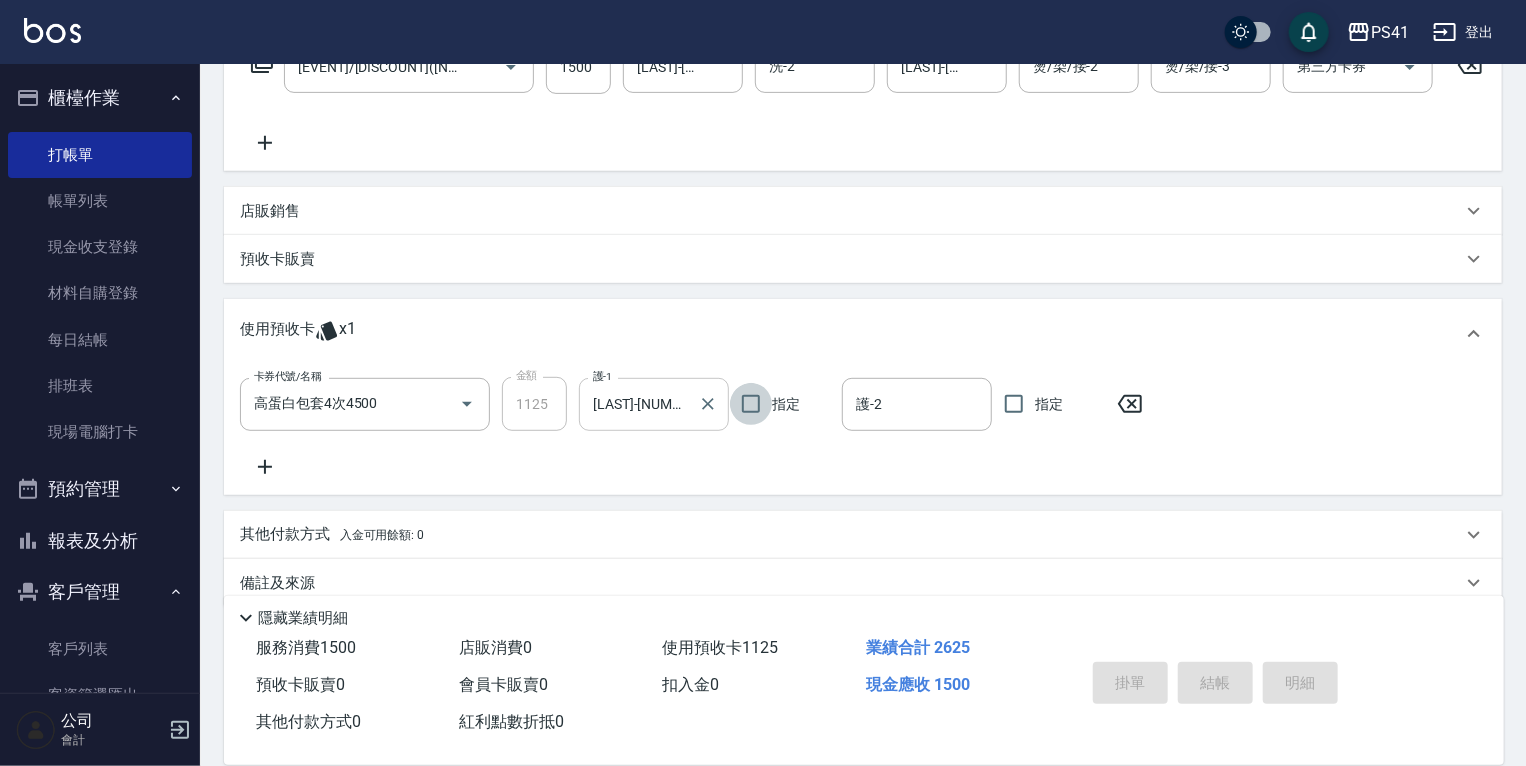 type on "[DATE] [TIME]" 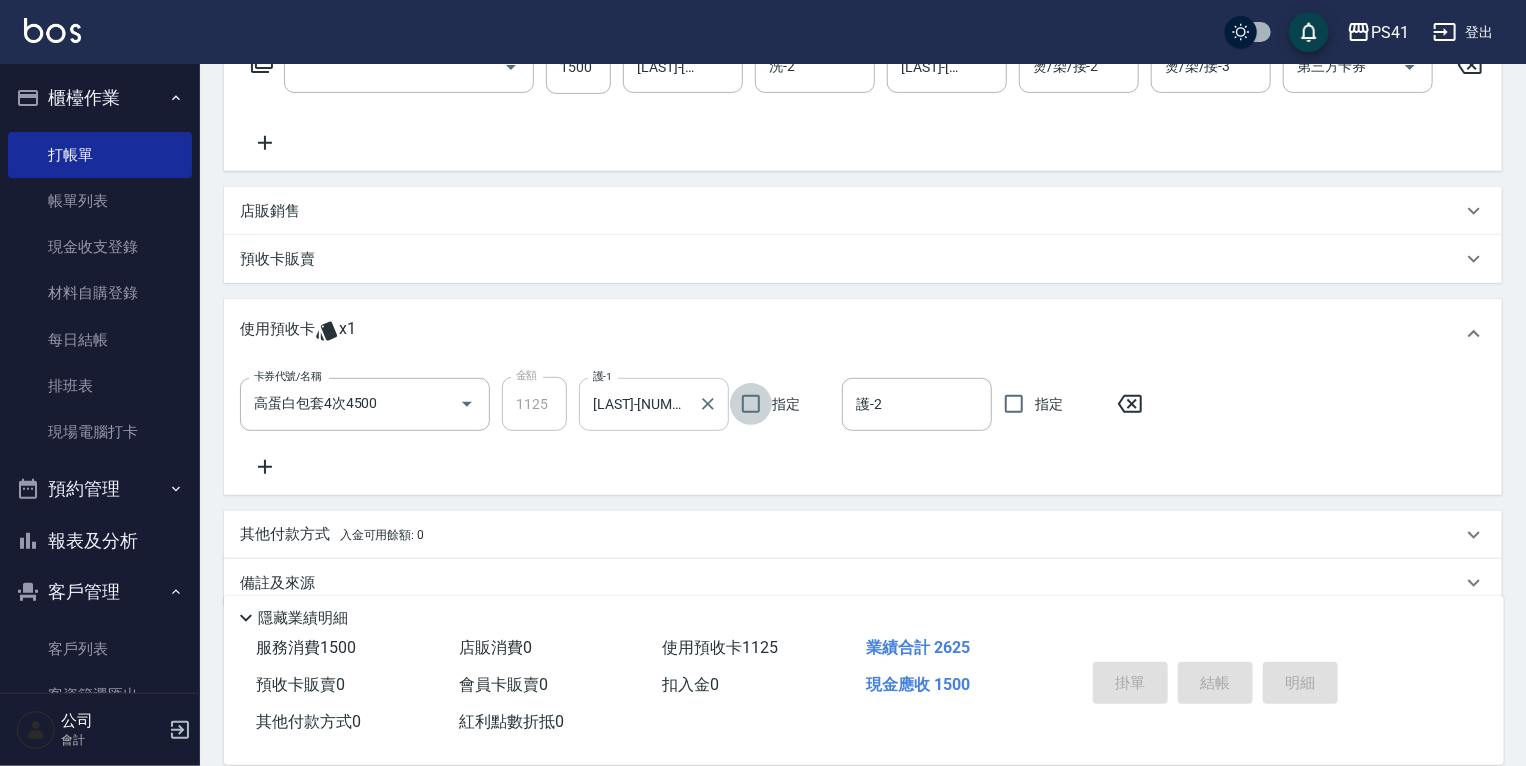 scroll, scrollTop: 0, scrollLeft: 0, axis: both 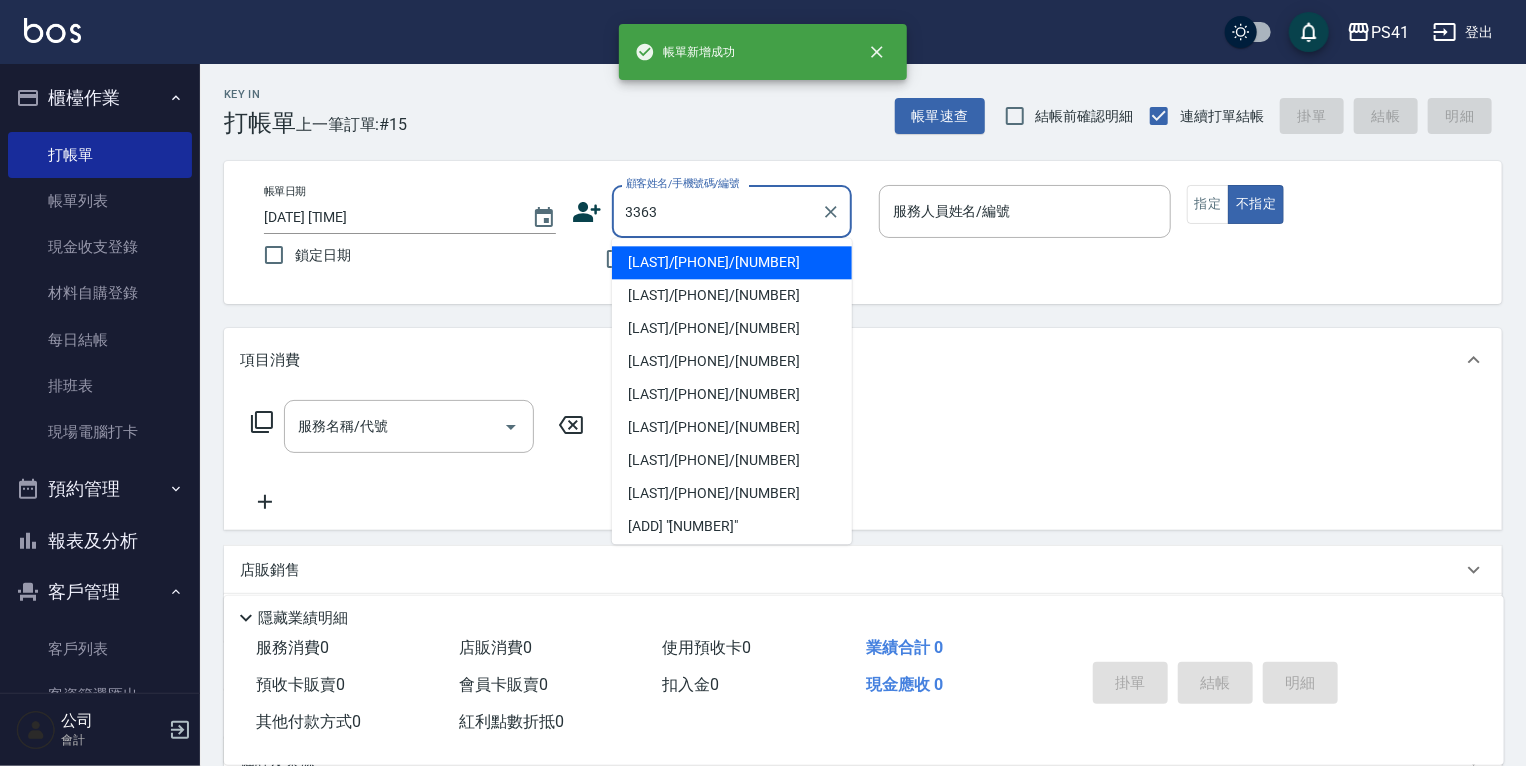 type on "[LAST]/[PHONE]/[NUMBER]" 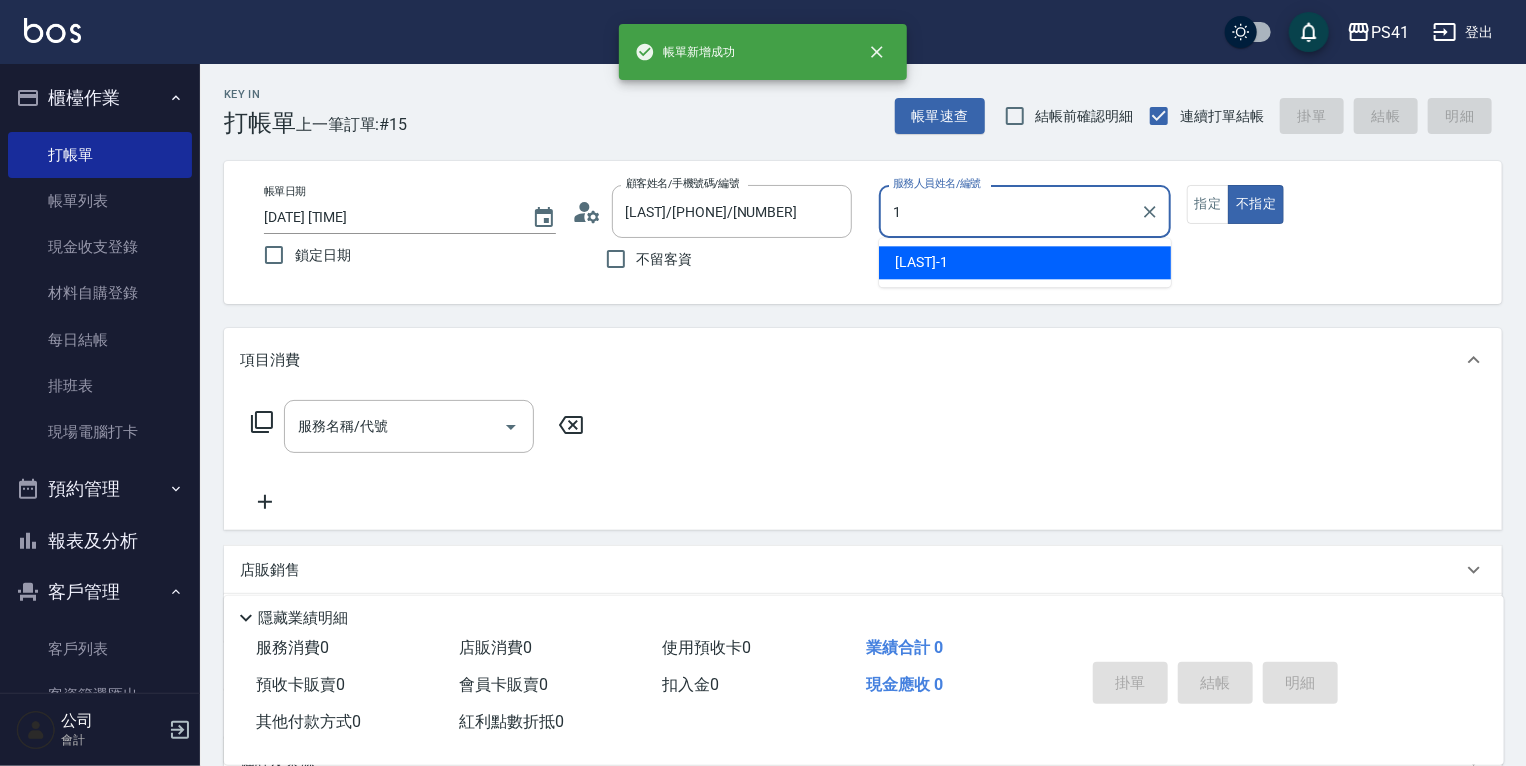 type on "[LAST]-[NUMBER]" 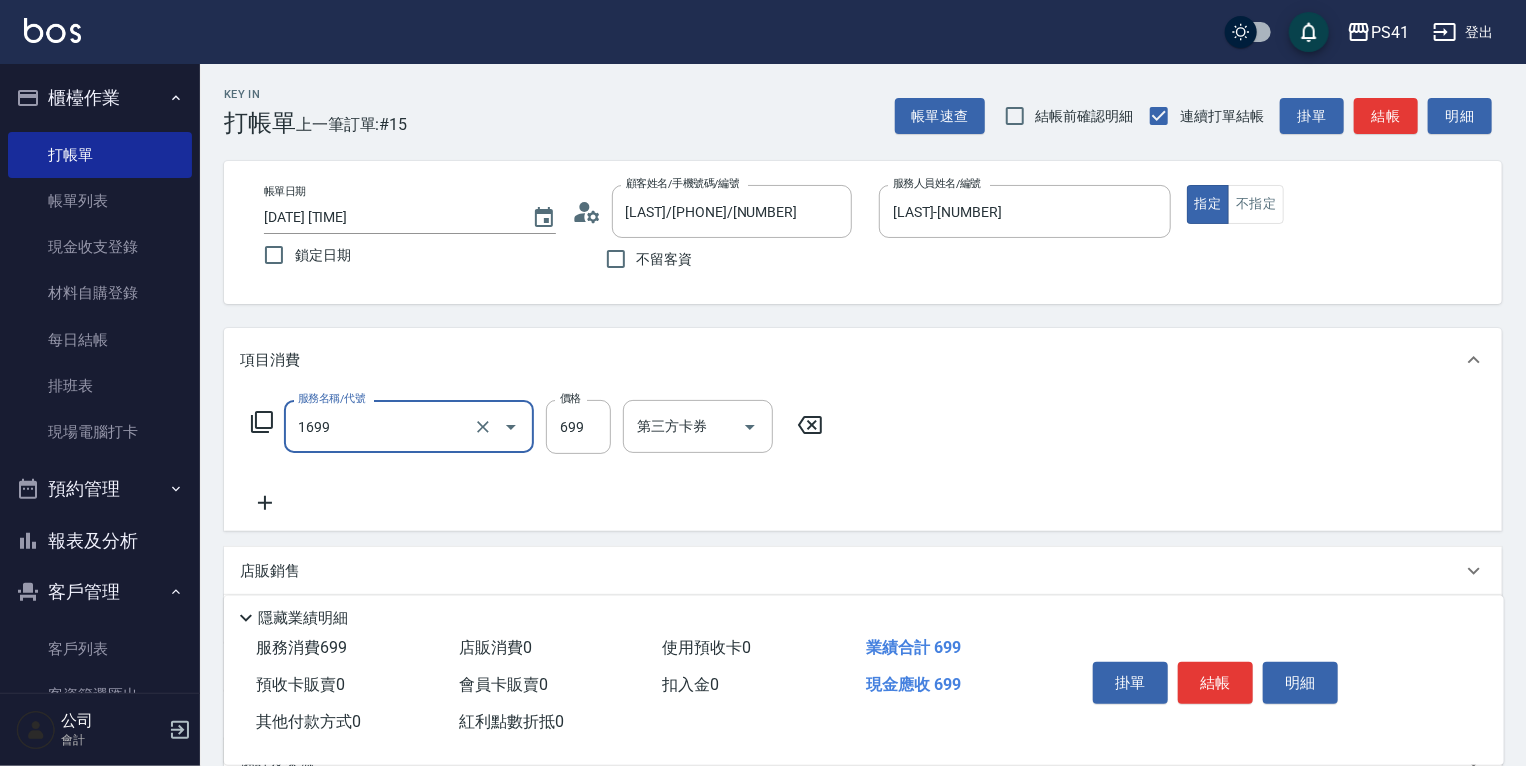 type on "[PRODUCT] [PRODUCT] [PRODUCT] [PRODUCT] [PRICE]([PRICE])" 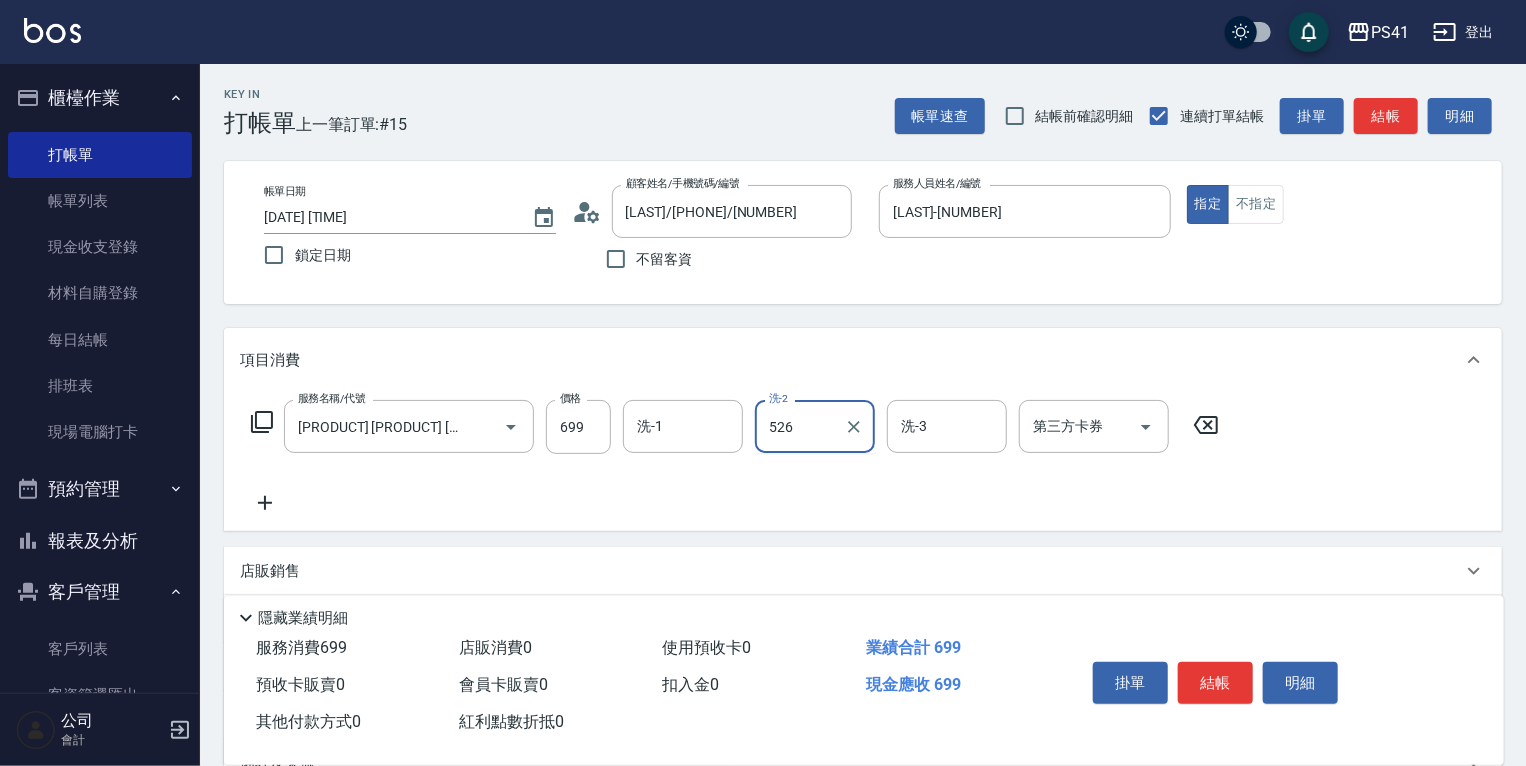 type on "526" 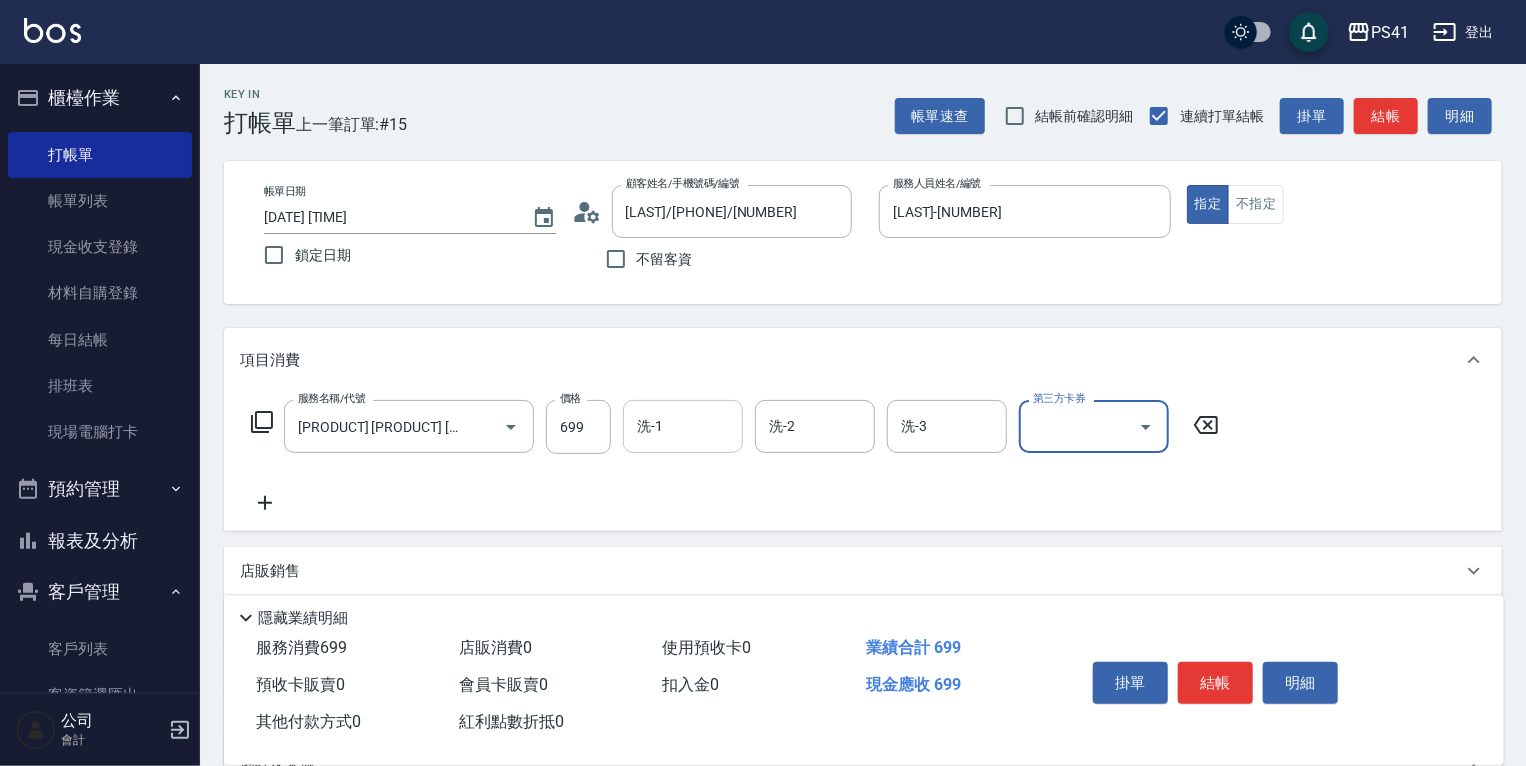 click on "洗-1" at bounding box center (683, 426) 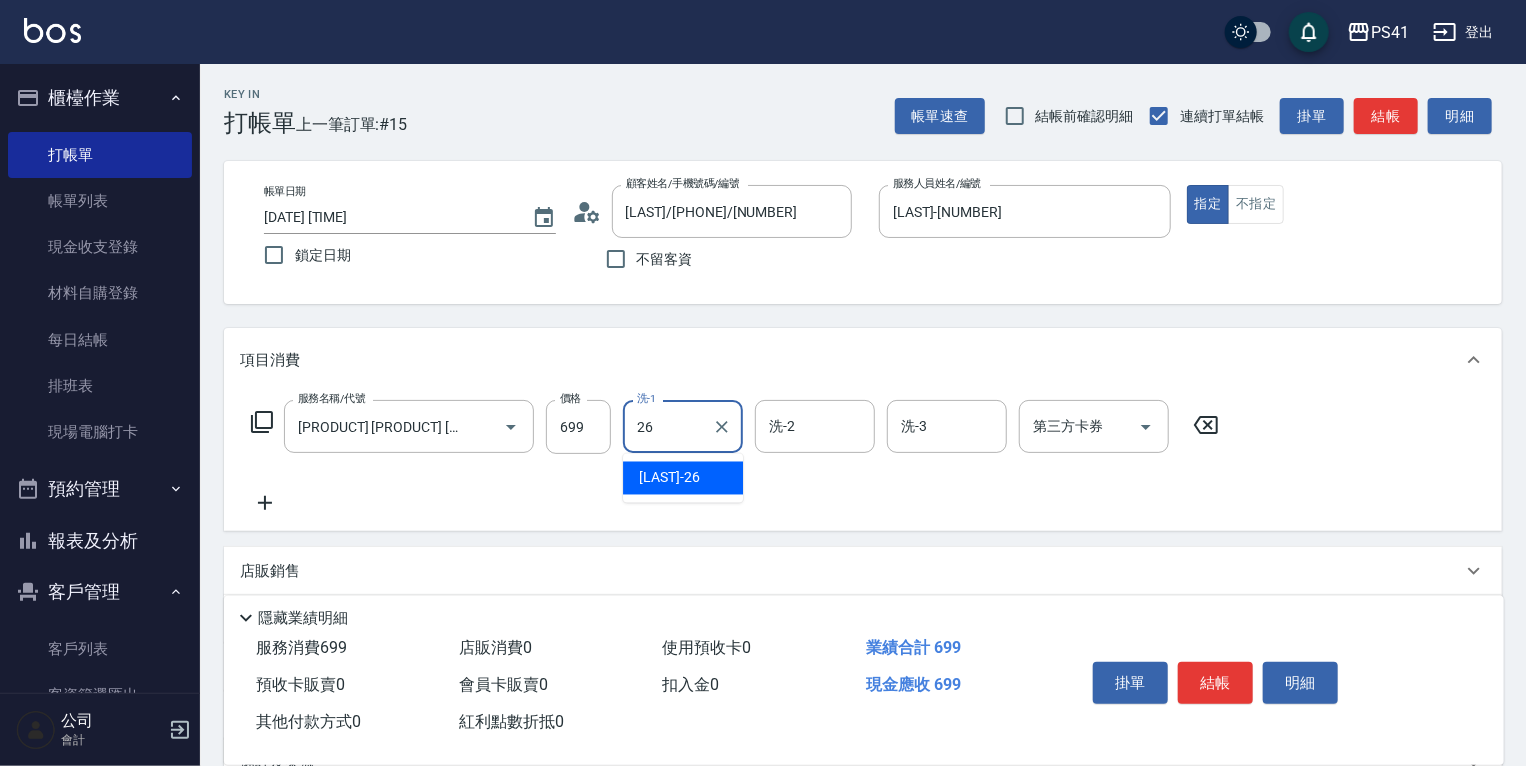 type on "[LAST]-[NUMBER]" 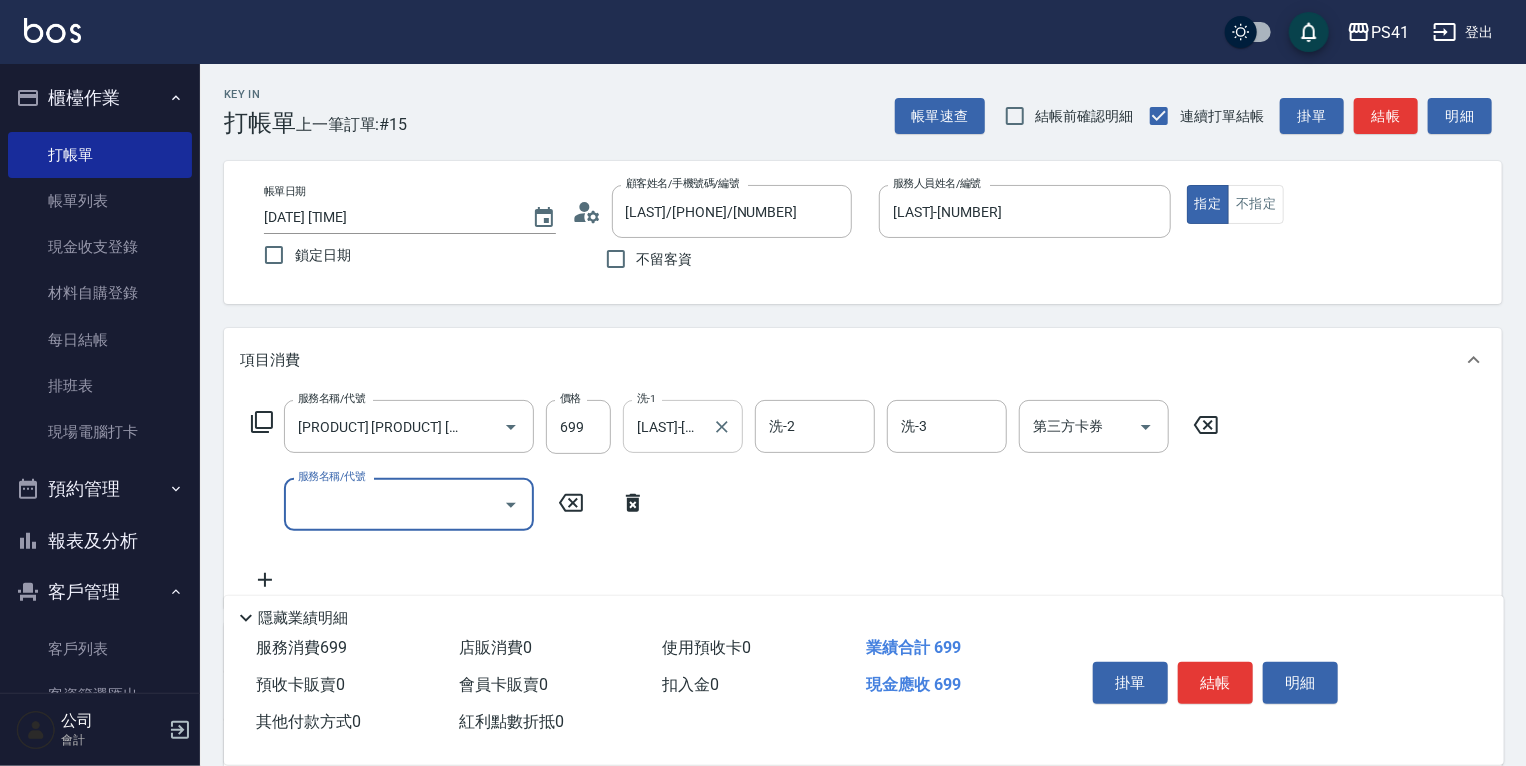 scroll, scrollTop: 0, scrollLeft: 0, axis: both 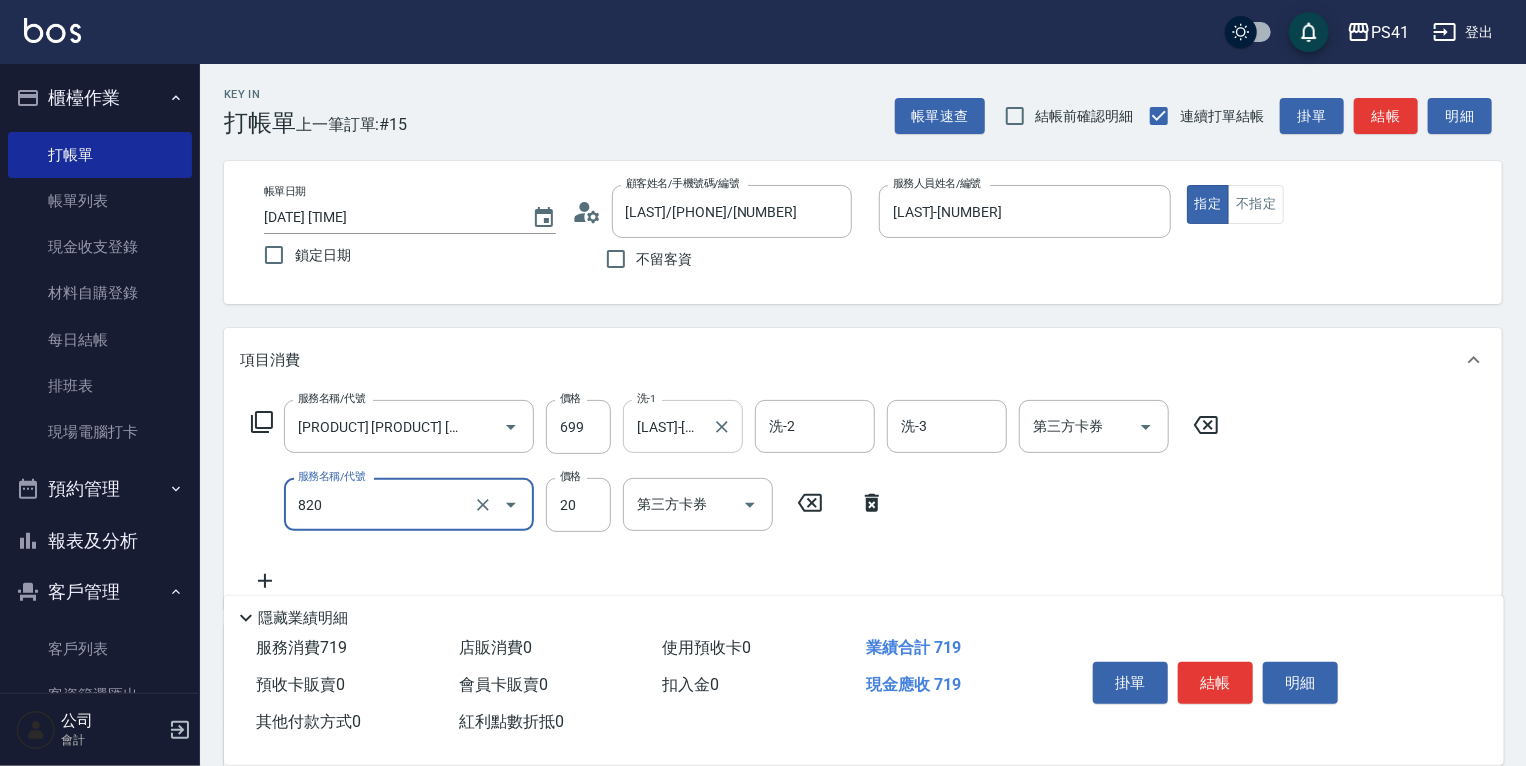 type on "潤絲(820)" 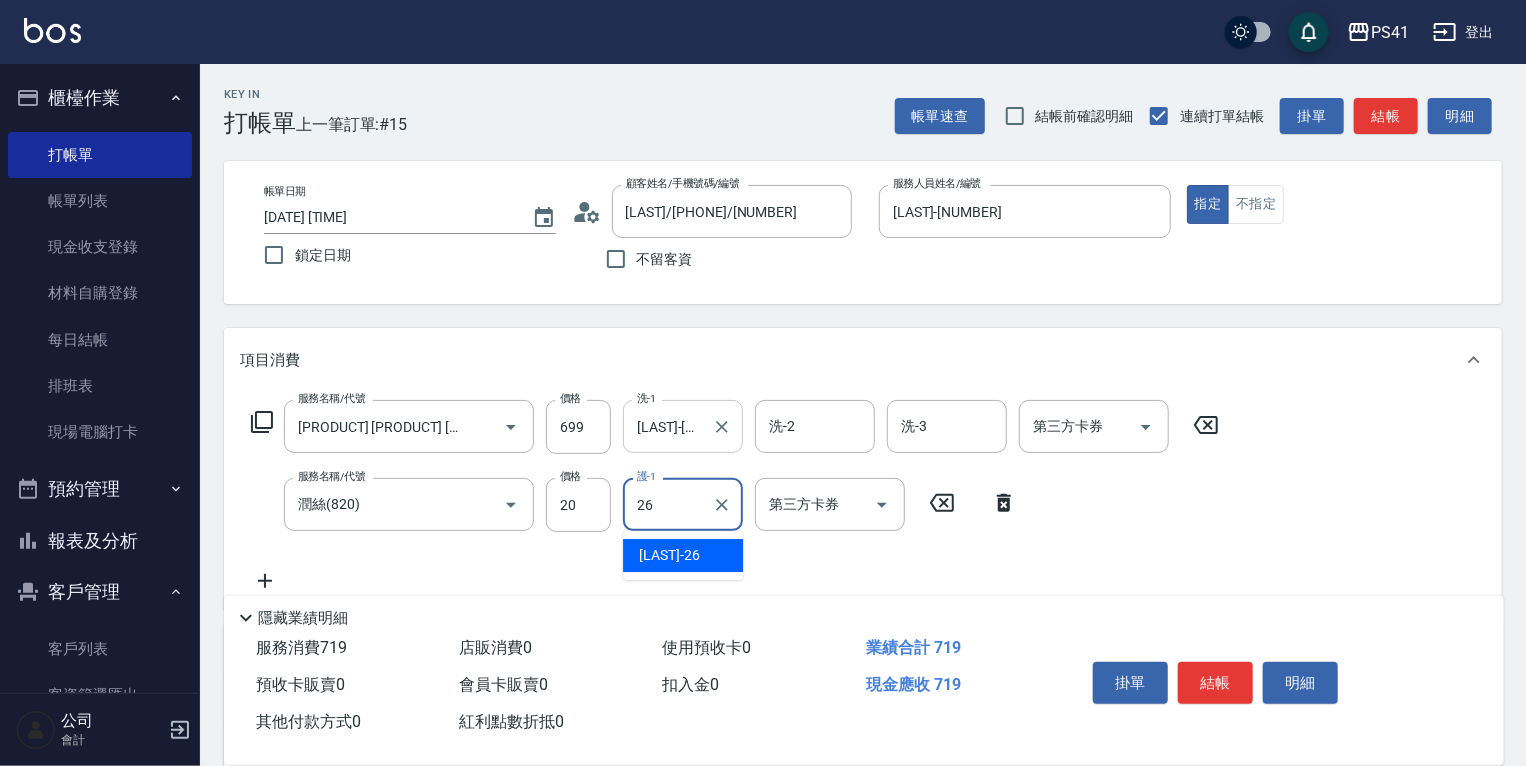 type on "[LAST]-[NUMBER]" 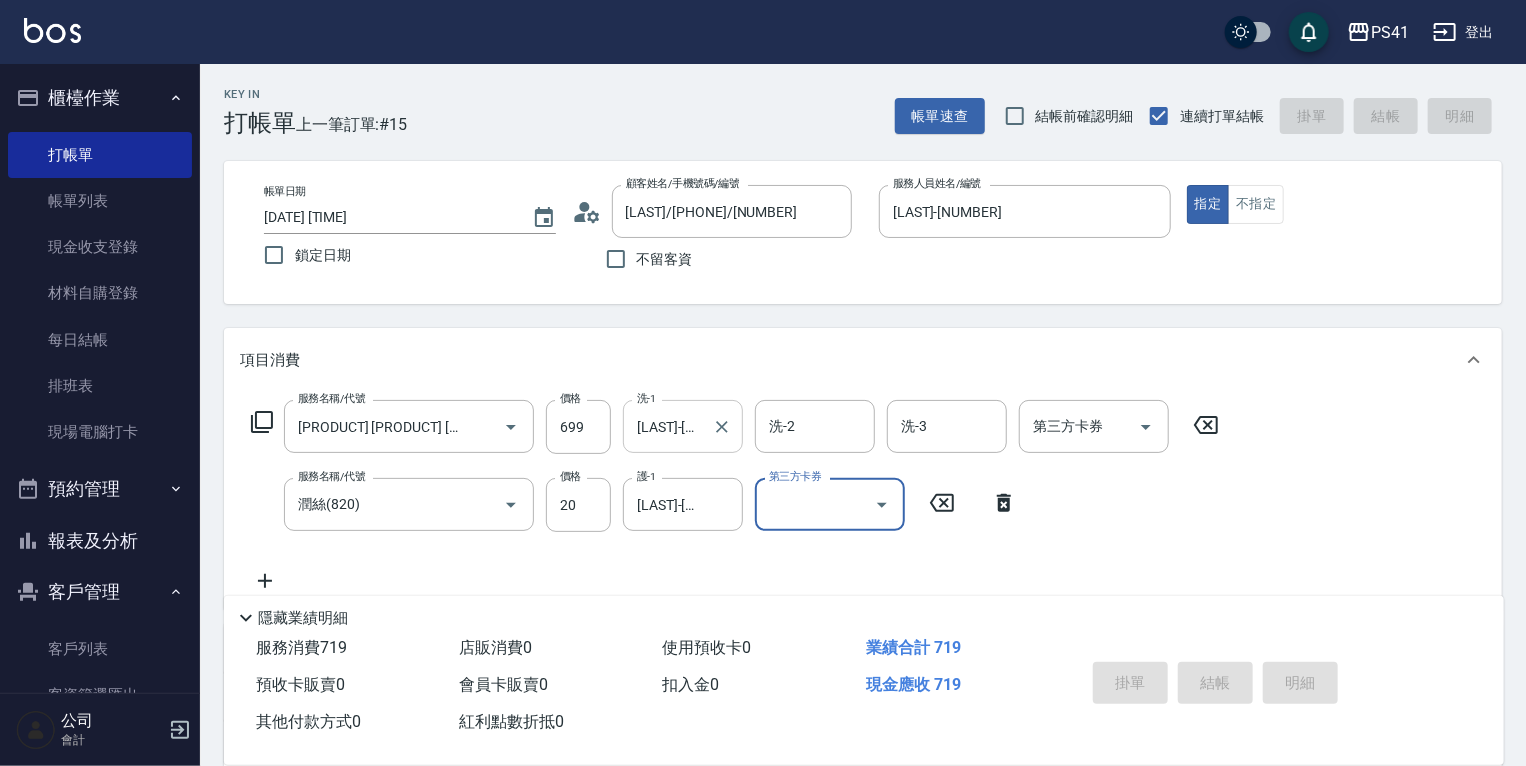 type 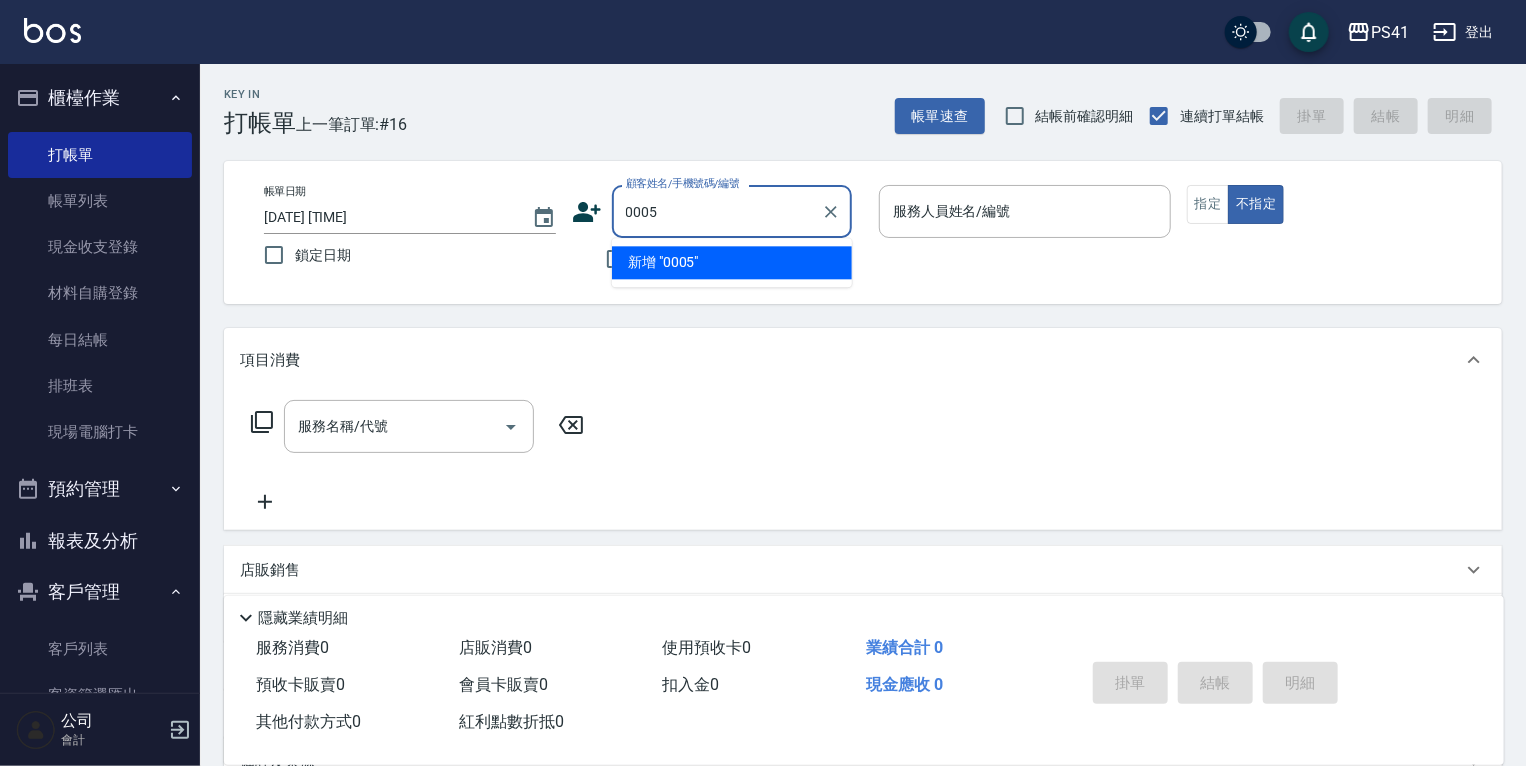 type on "0005" 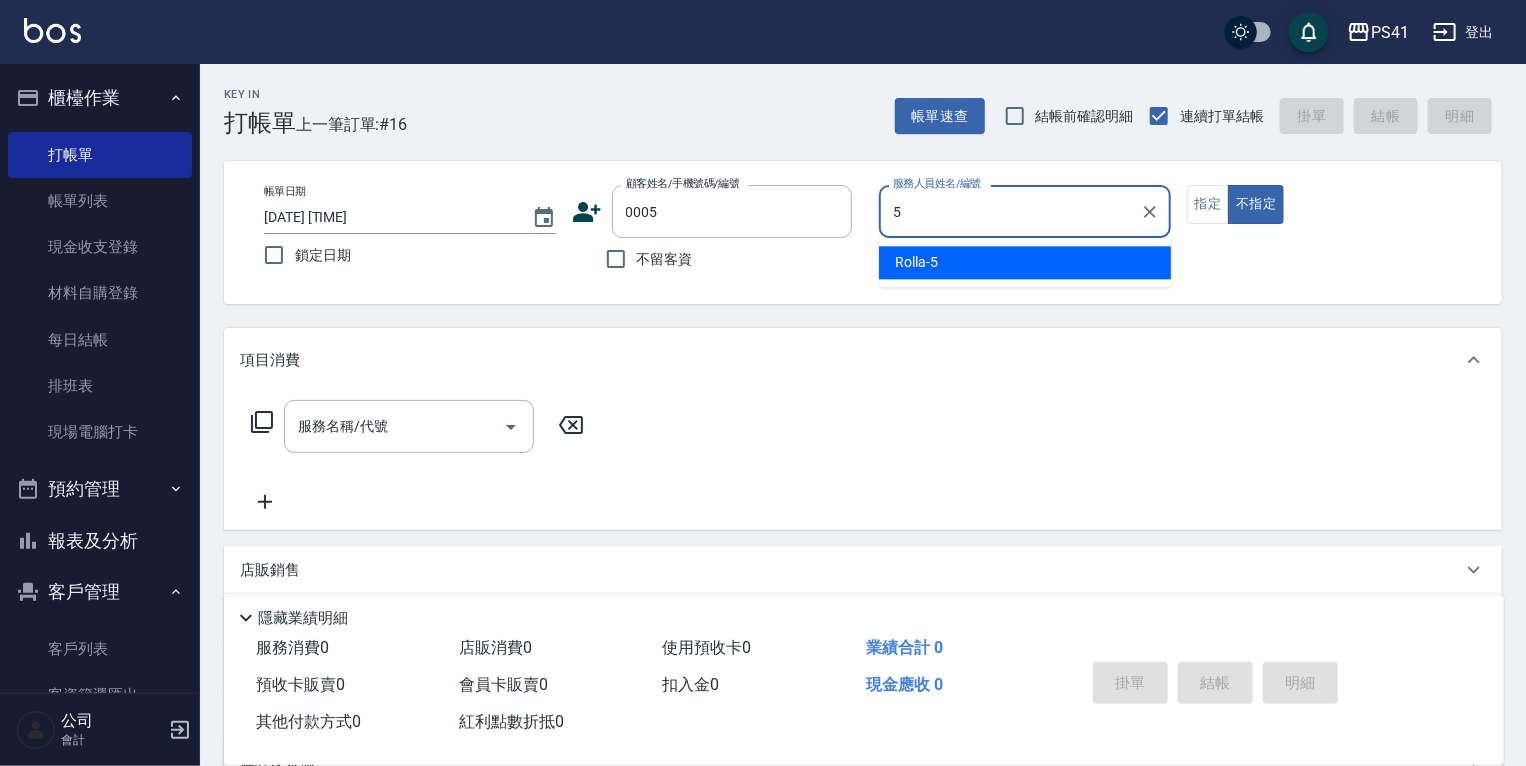 type on "Rolla-5" 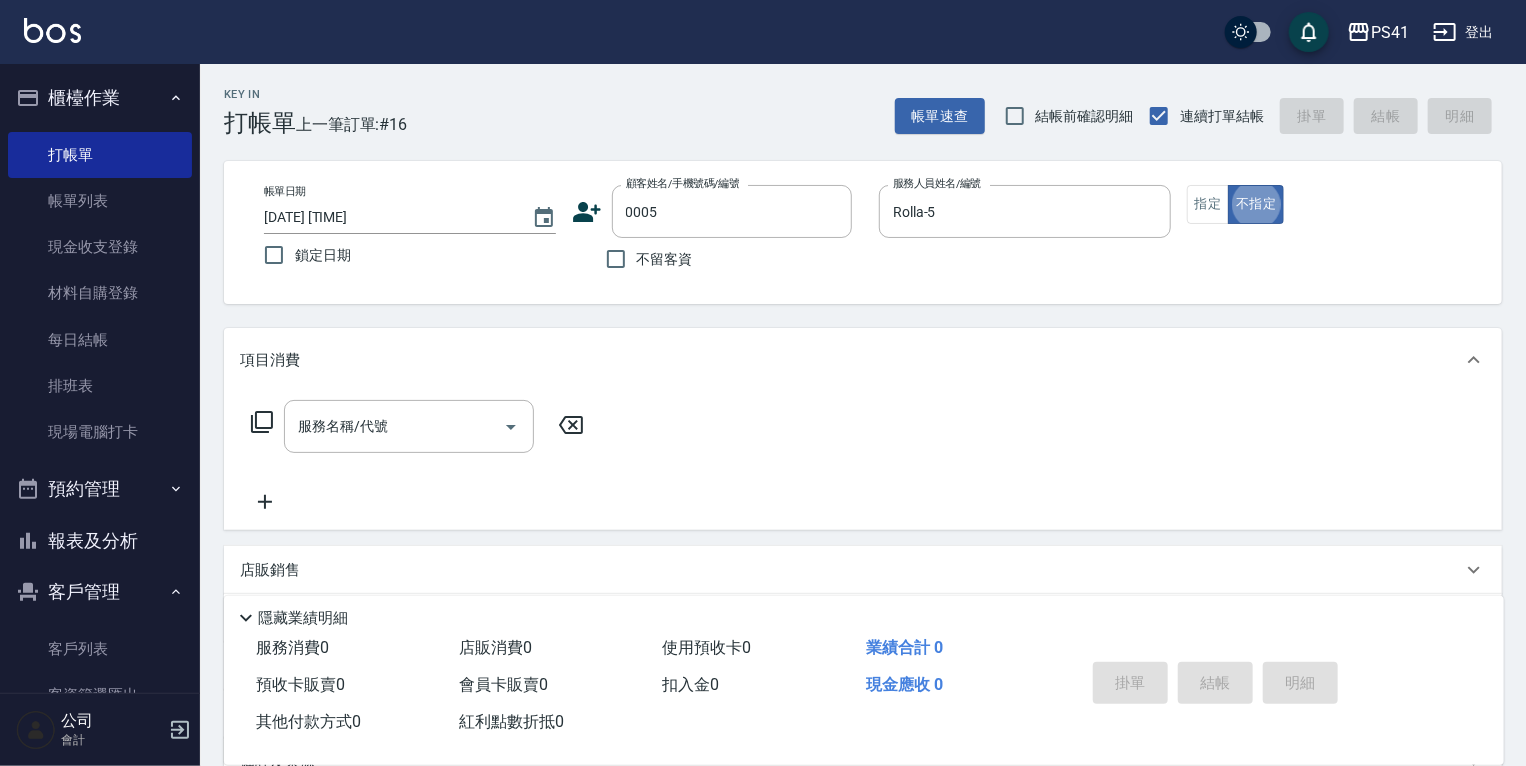 type on "[LAST]/[PHONE]/[NUMBER]" 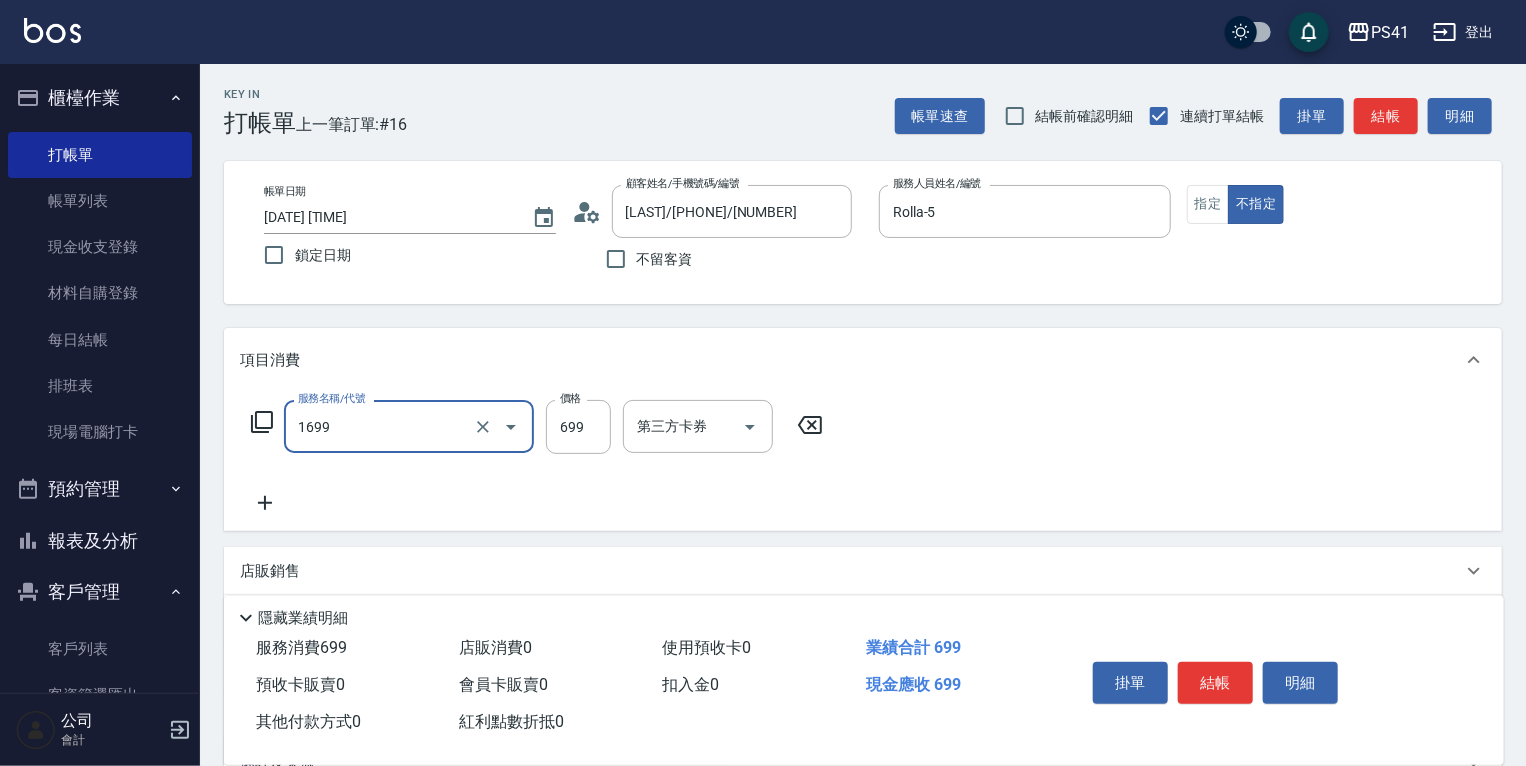 type on "[PRODUCT] [PRODUCT] [PRODUCT] [PRODUCT] [PRICE]([PRICE])" 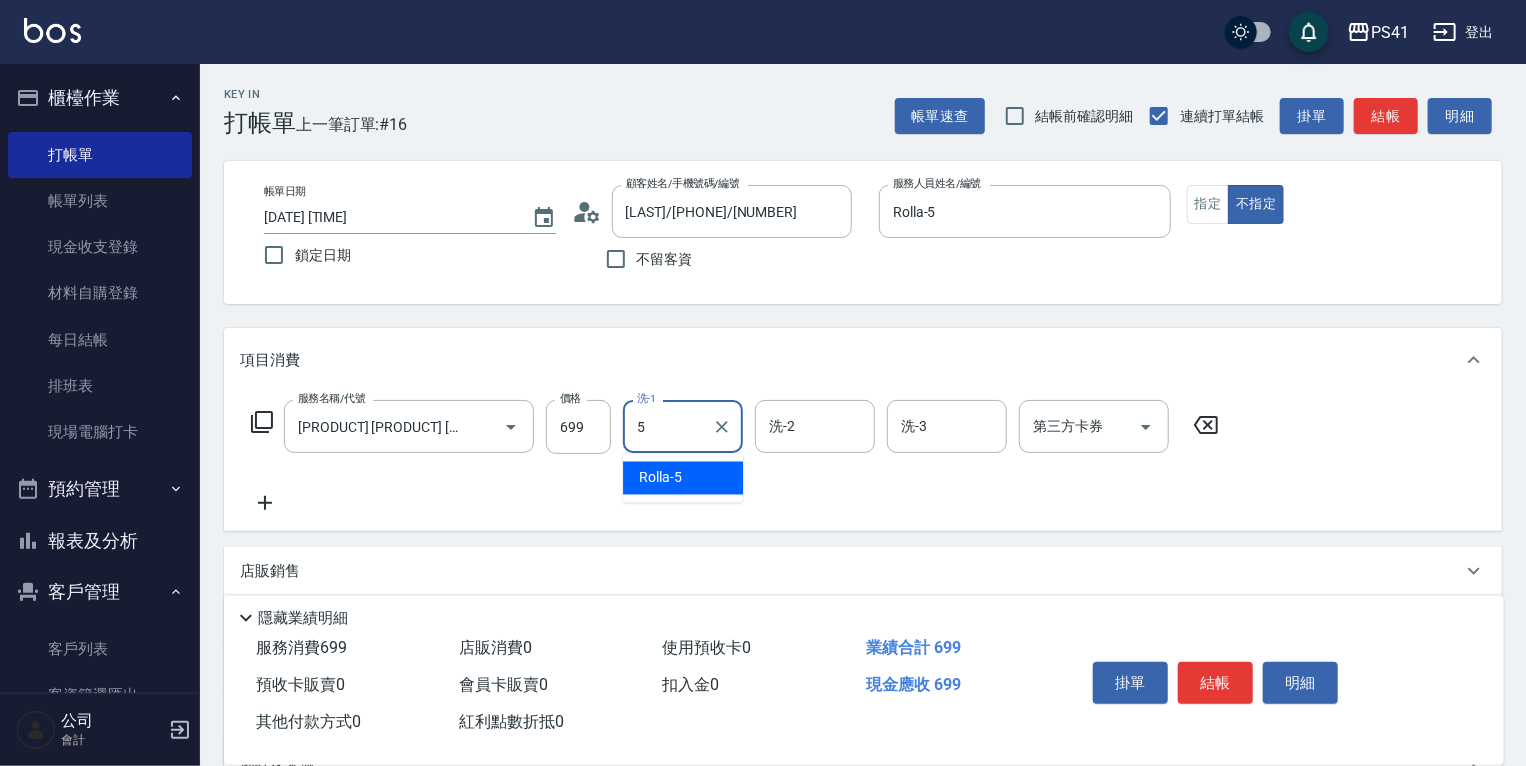type on "Rolla-5" 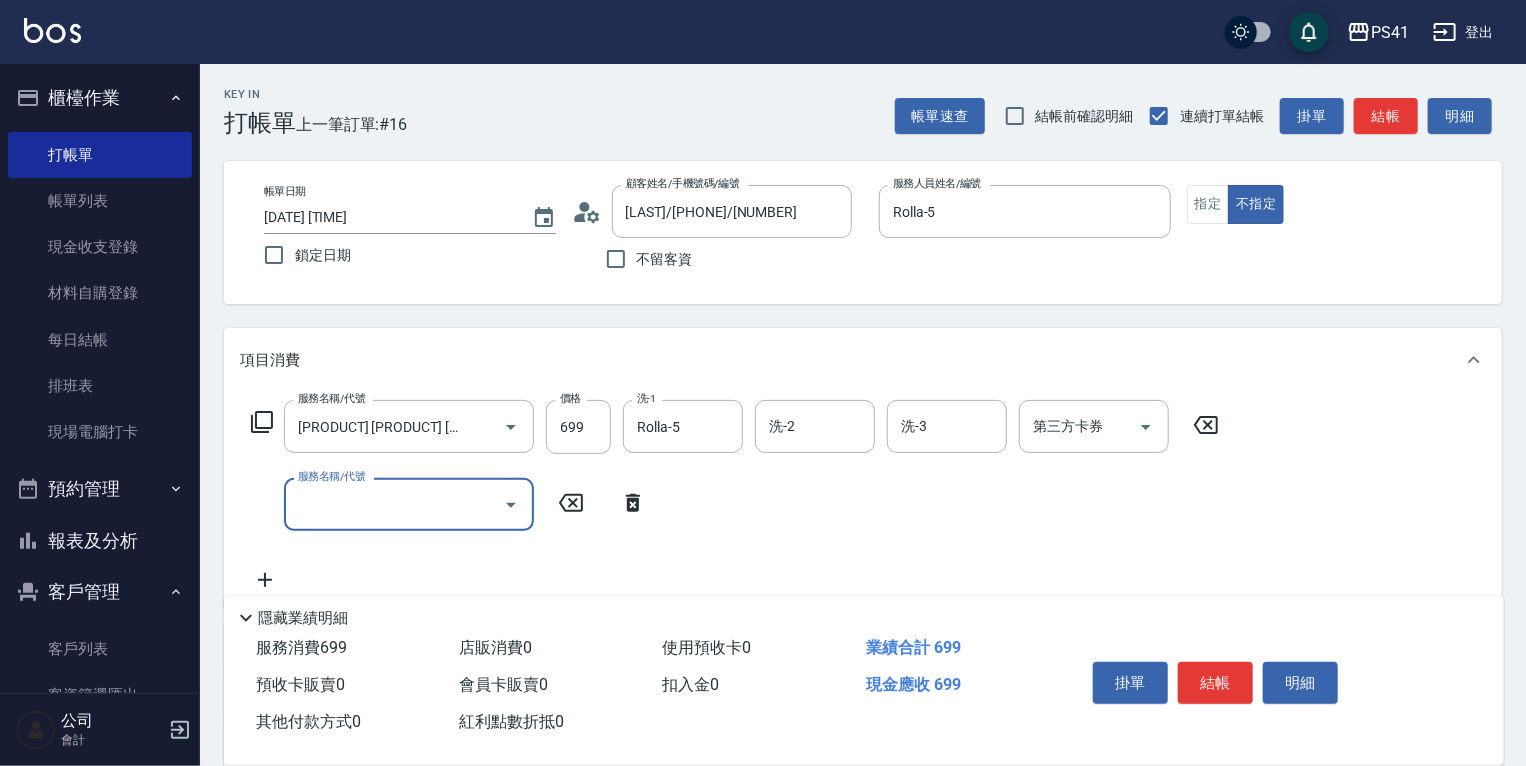 scroll, scrollTop: 0, scrollLeft: 0, axis: both 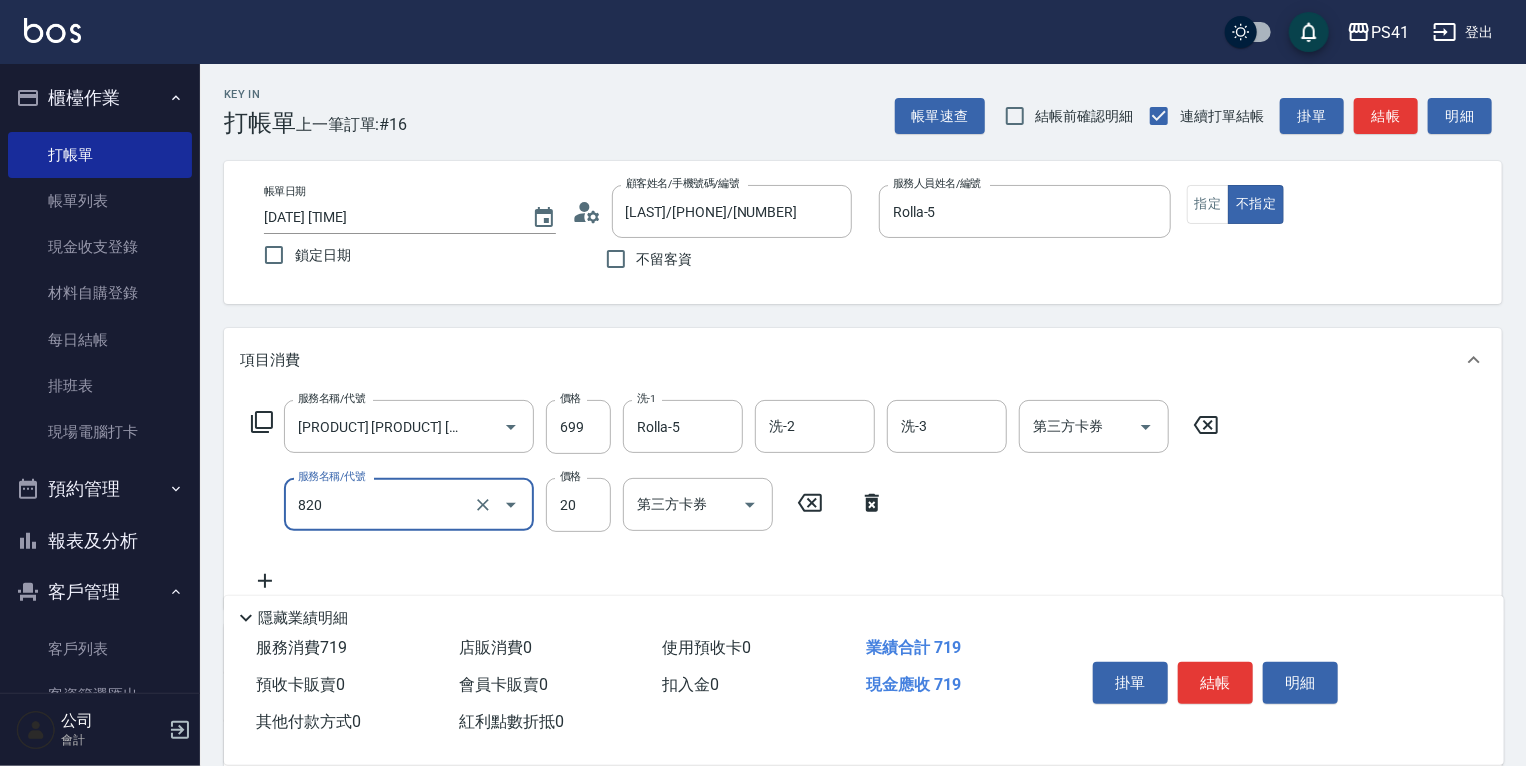 type on "潤絲(820)" 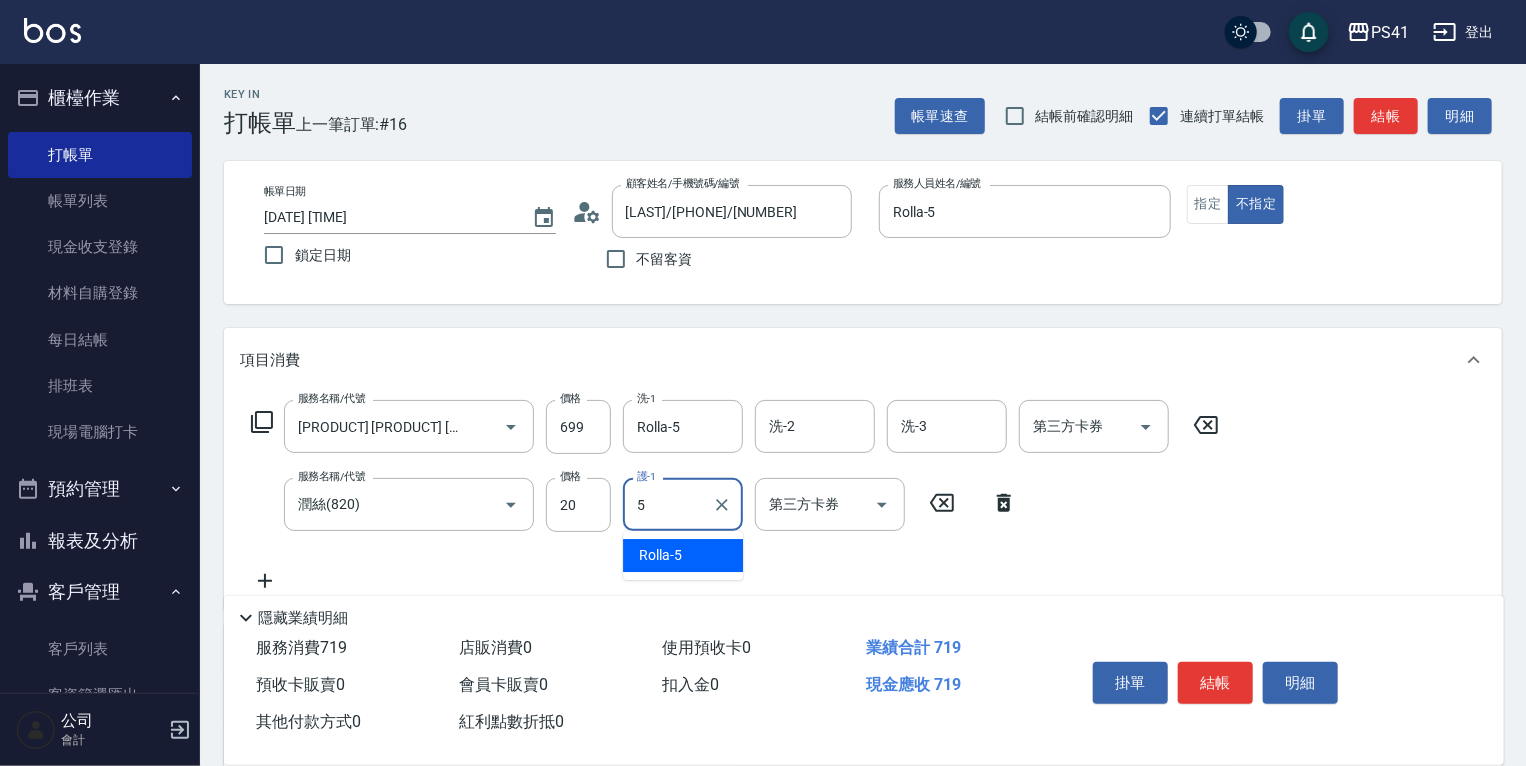 type on "Rolla-5" 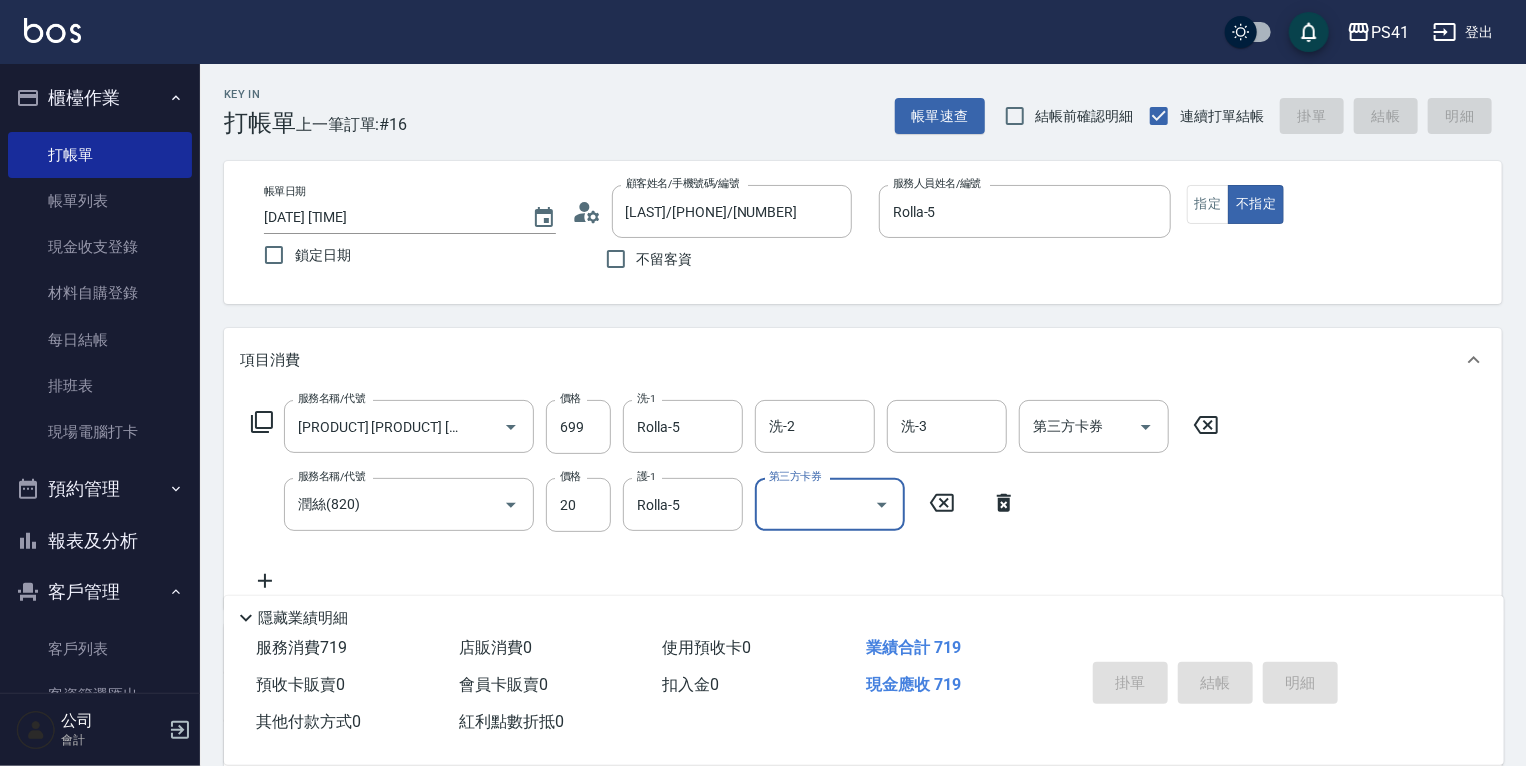 type on "[DATE] [TIME]" 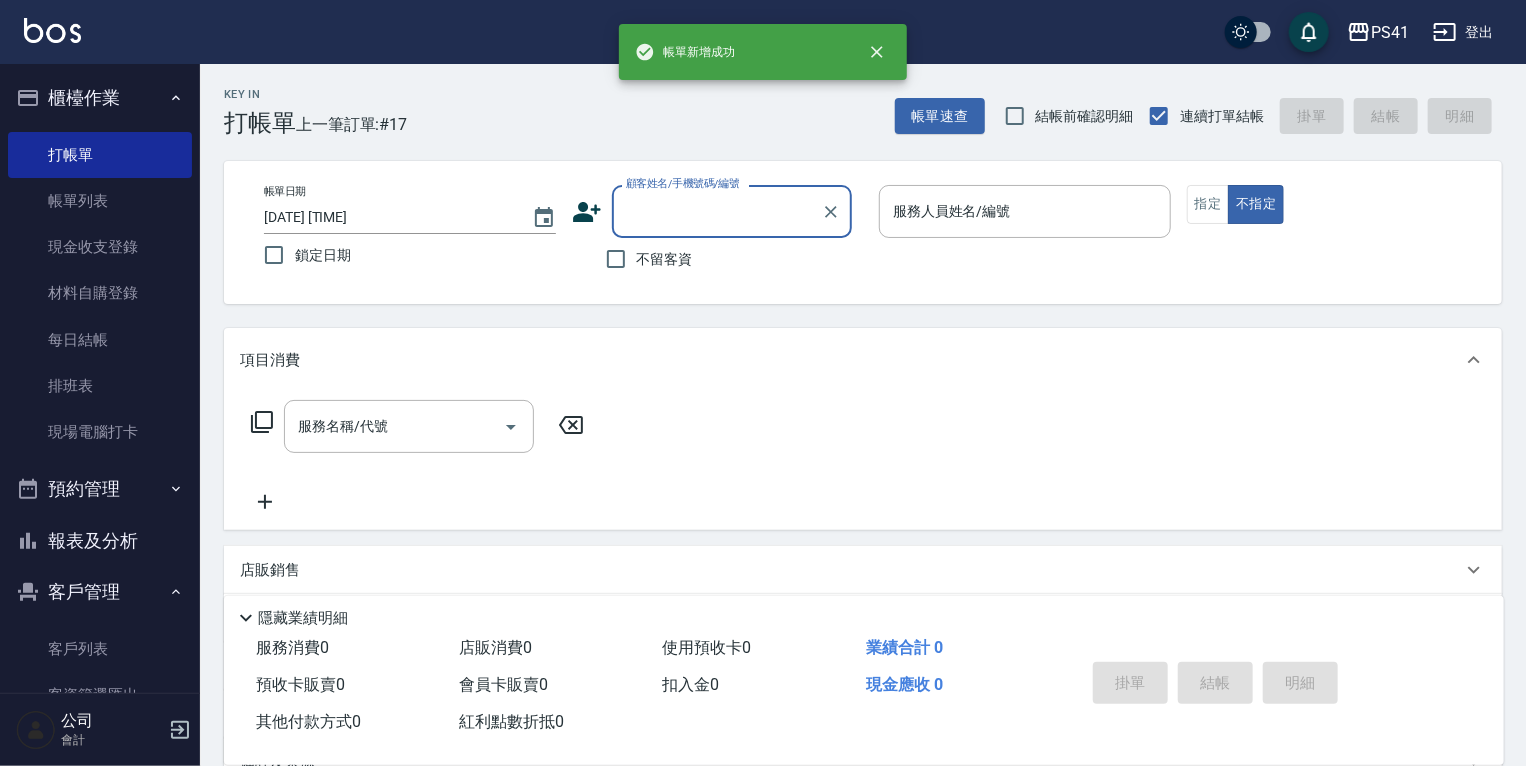 click on "報表及分析" at bounding box center (100, 541) 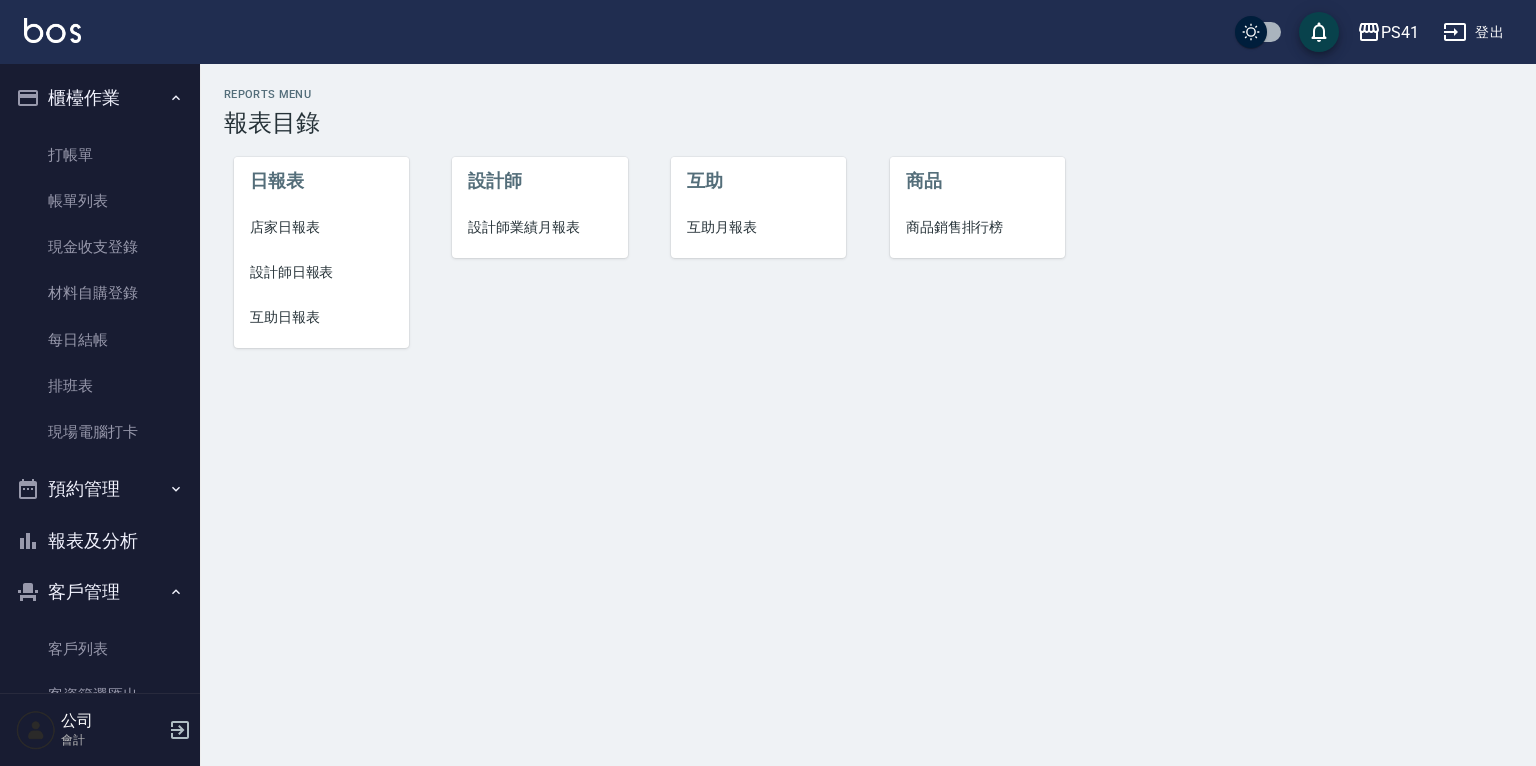 click on "店家日報表" at bounding box center [321, 227] 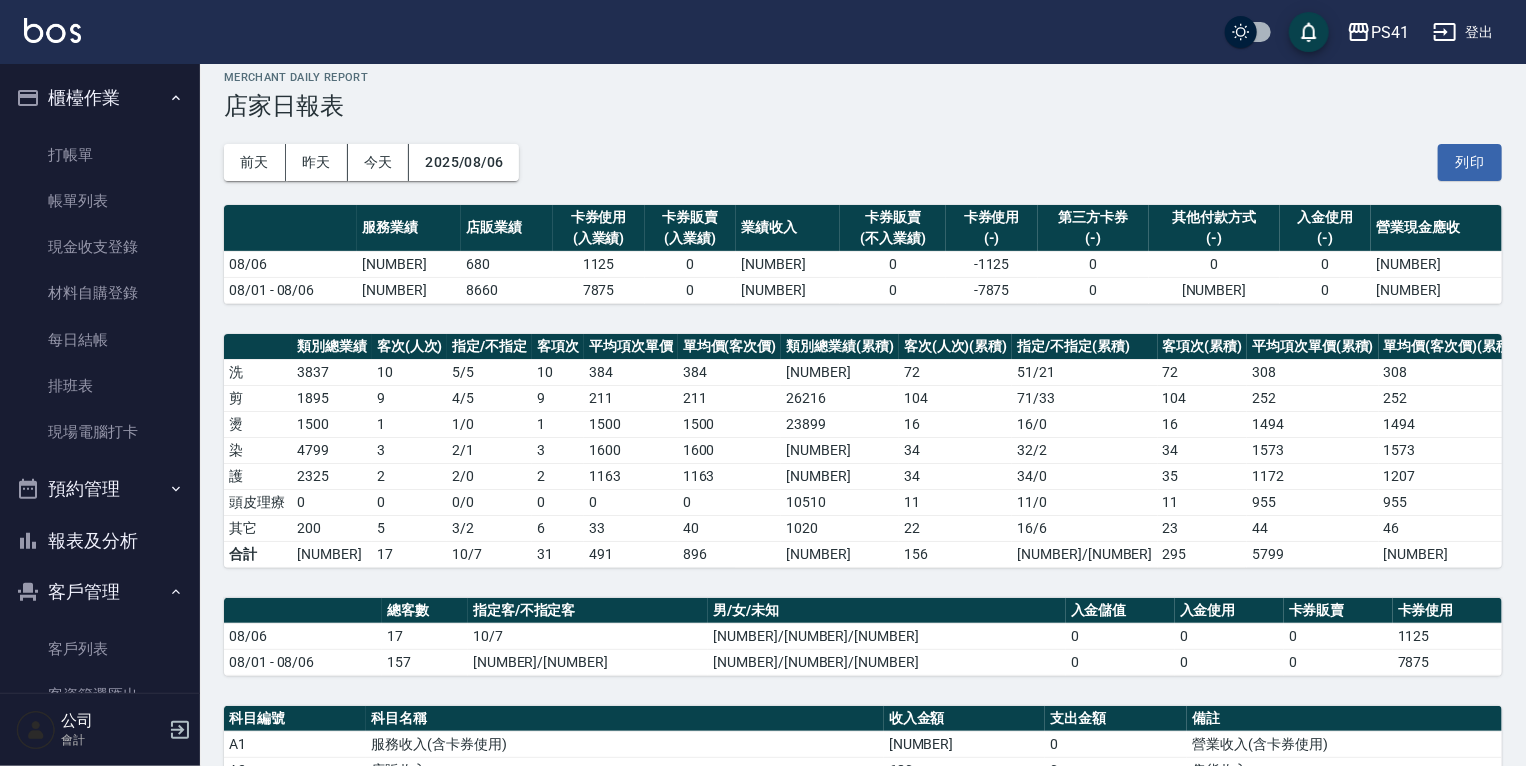 scroll, scrollTop: 0, scrollLeft: 0, axis: both 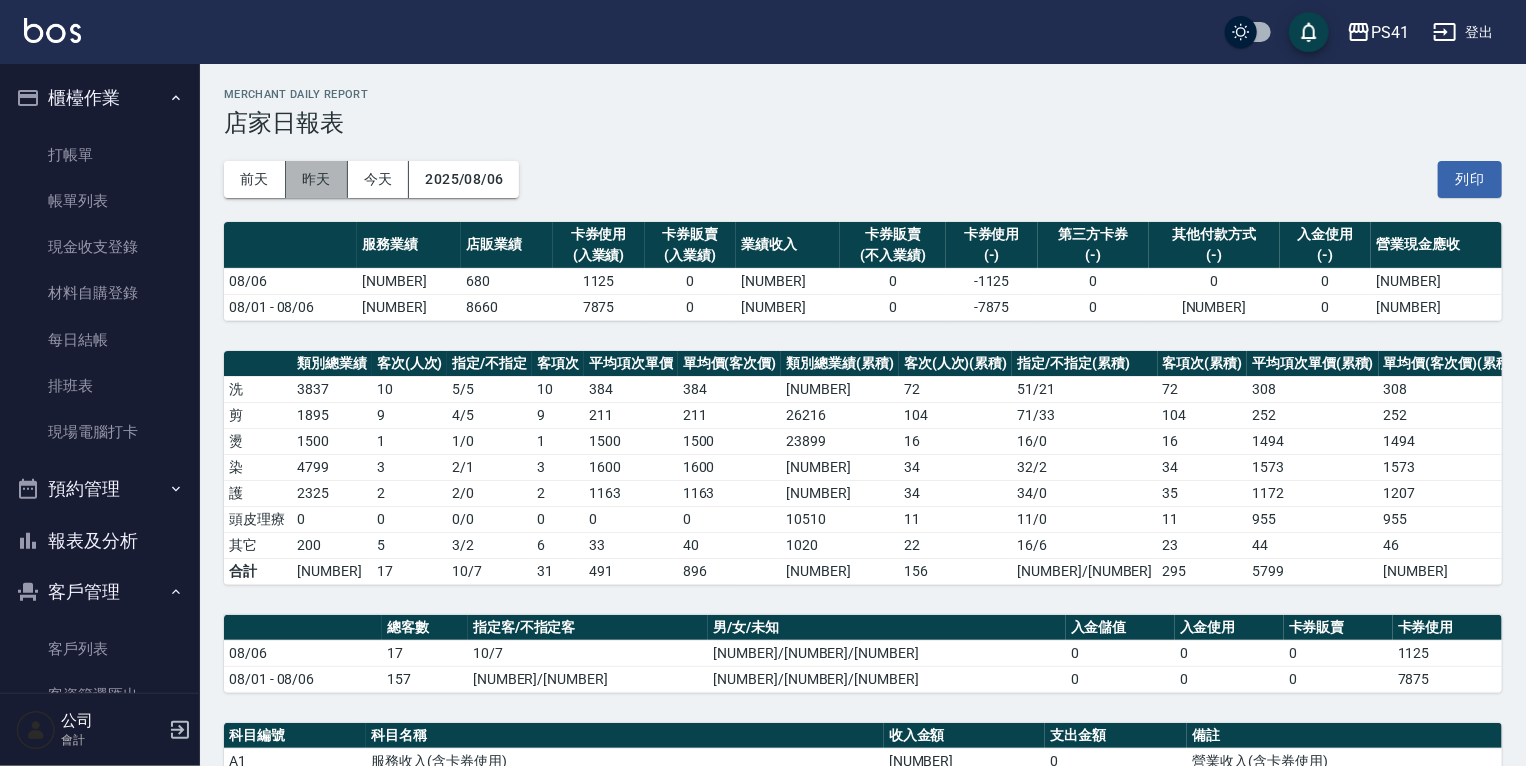 click on "昨天" at bounding box center [317, 179] 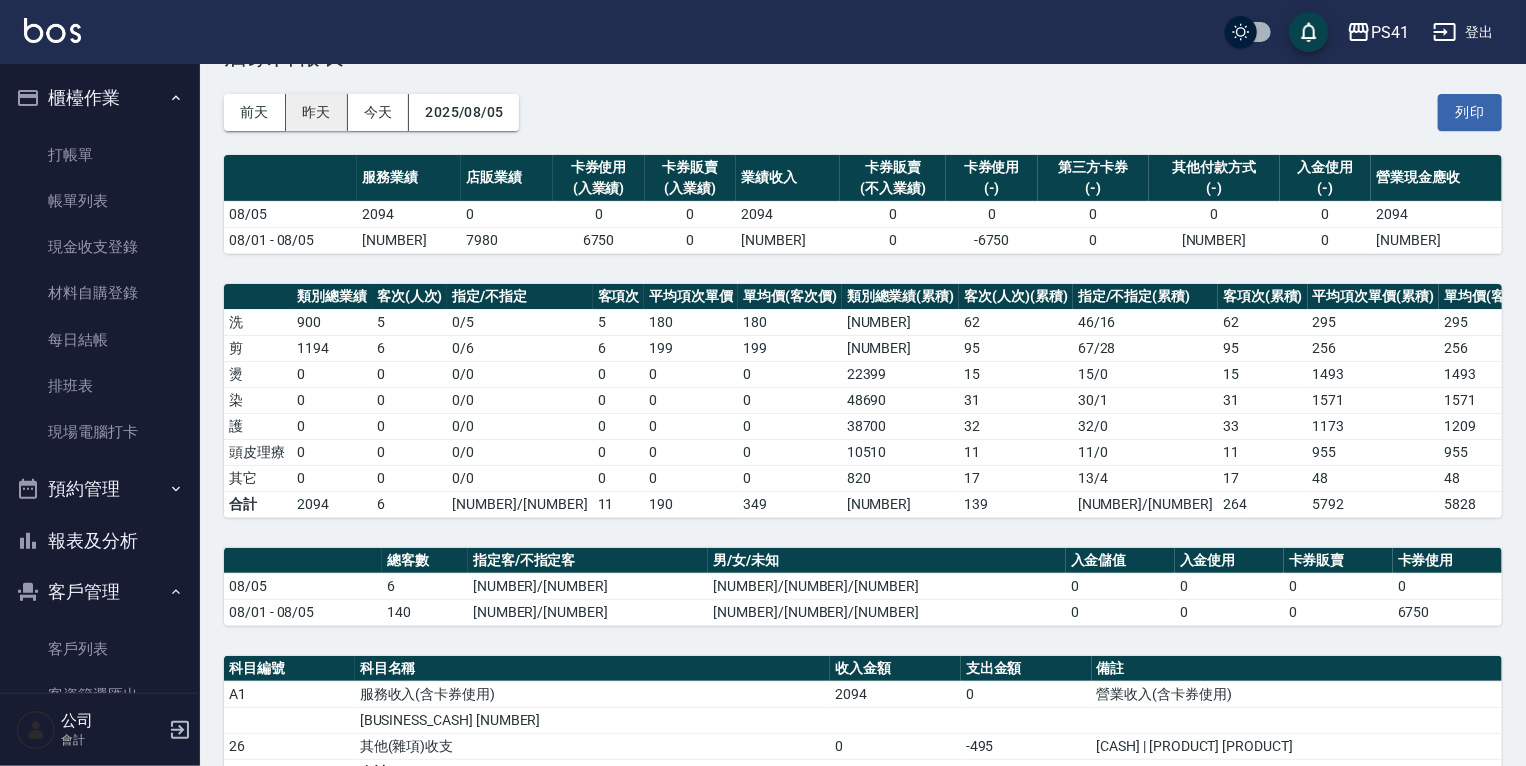 scroll, scrollTop: 0, scrollLeft: 0, axis: both 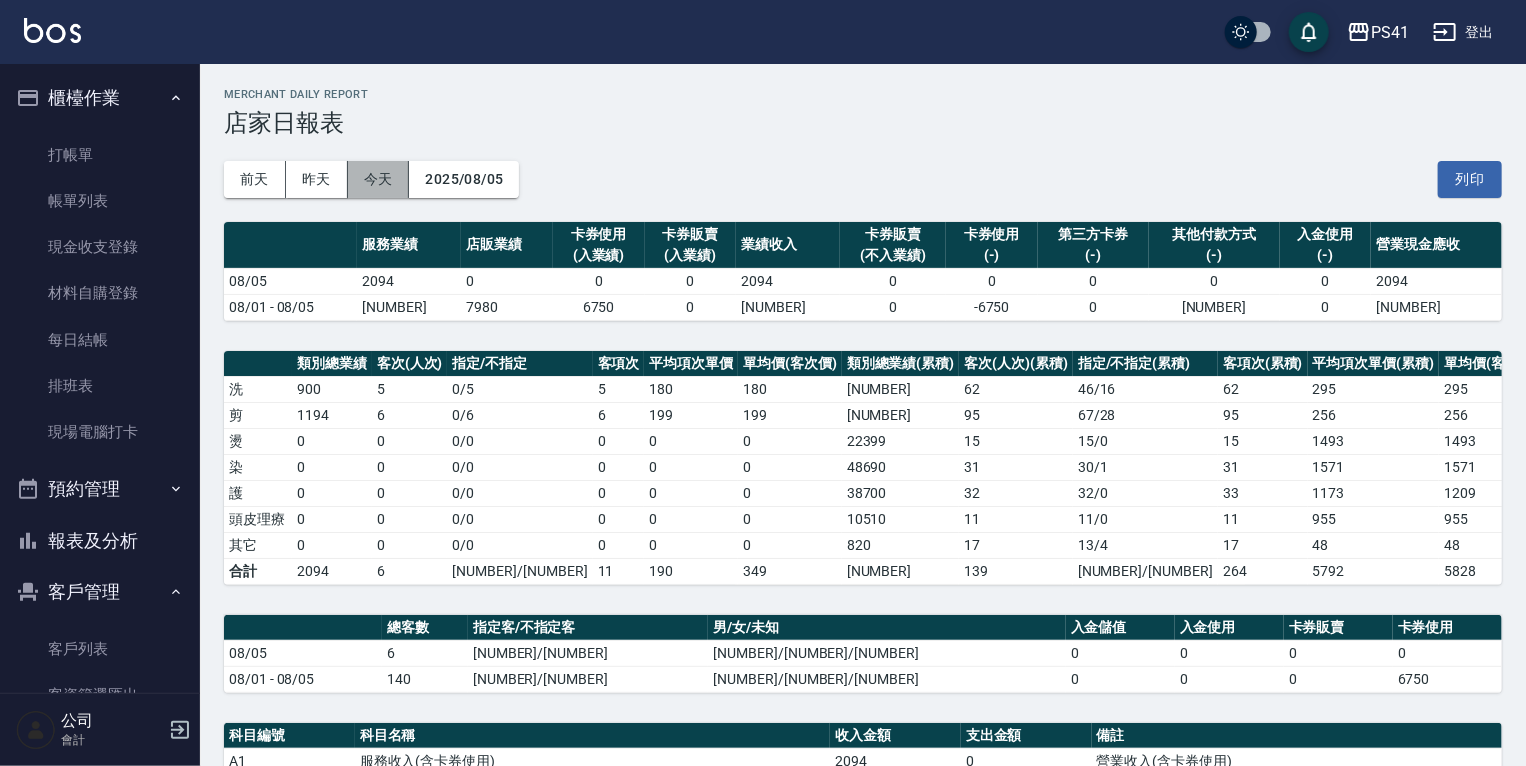 click on "今天" at bounding box center (379, 179) 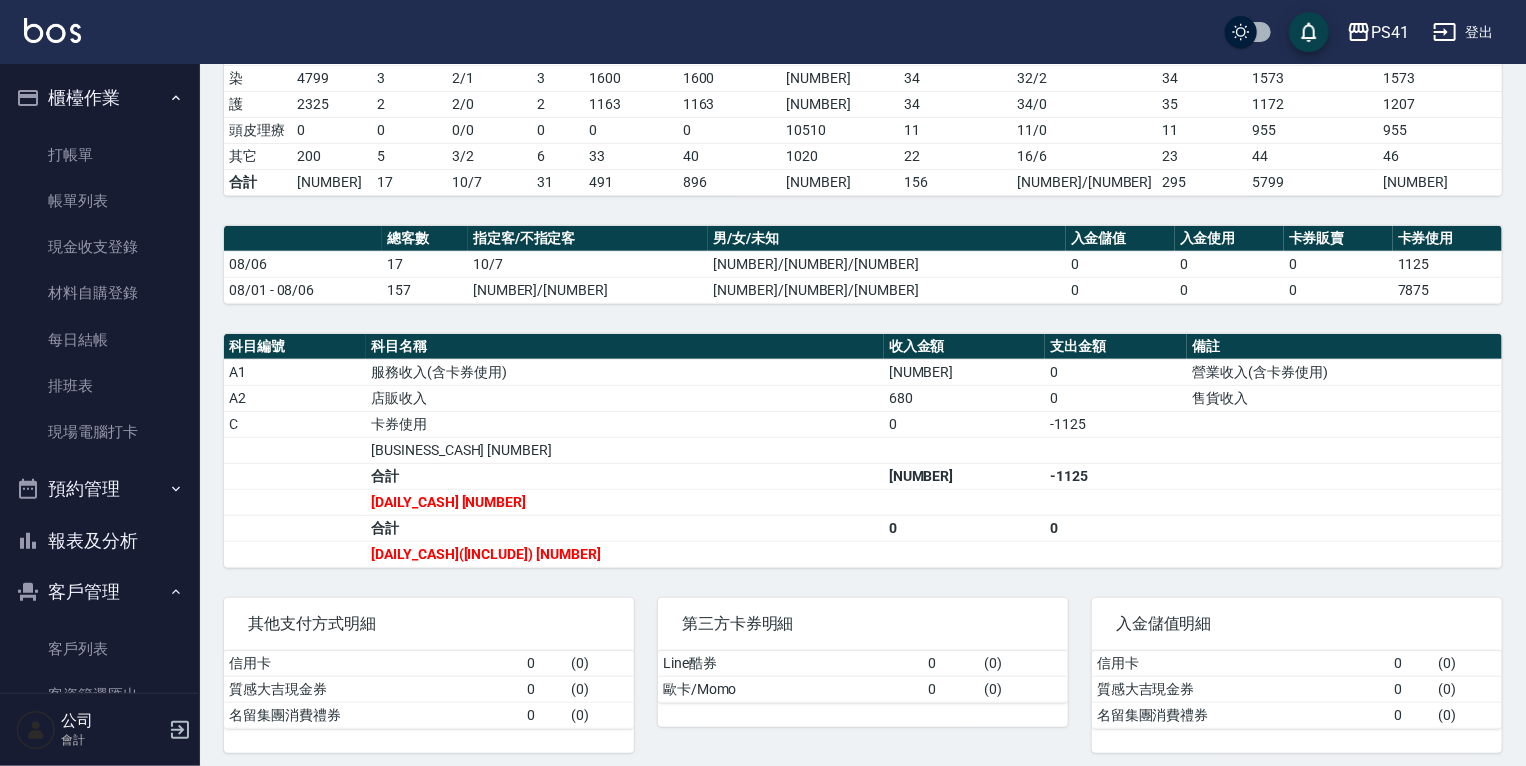 scroll, scrollTop: 393, scrollLeft: 0, axis: vertical 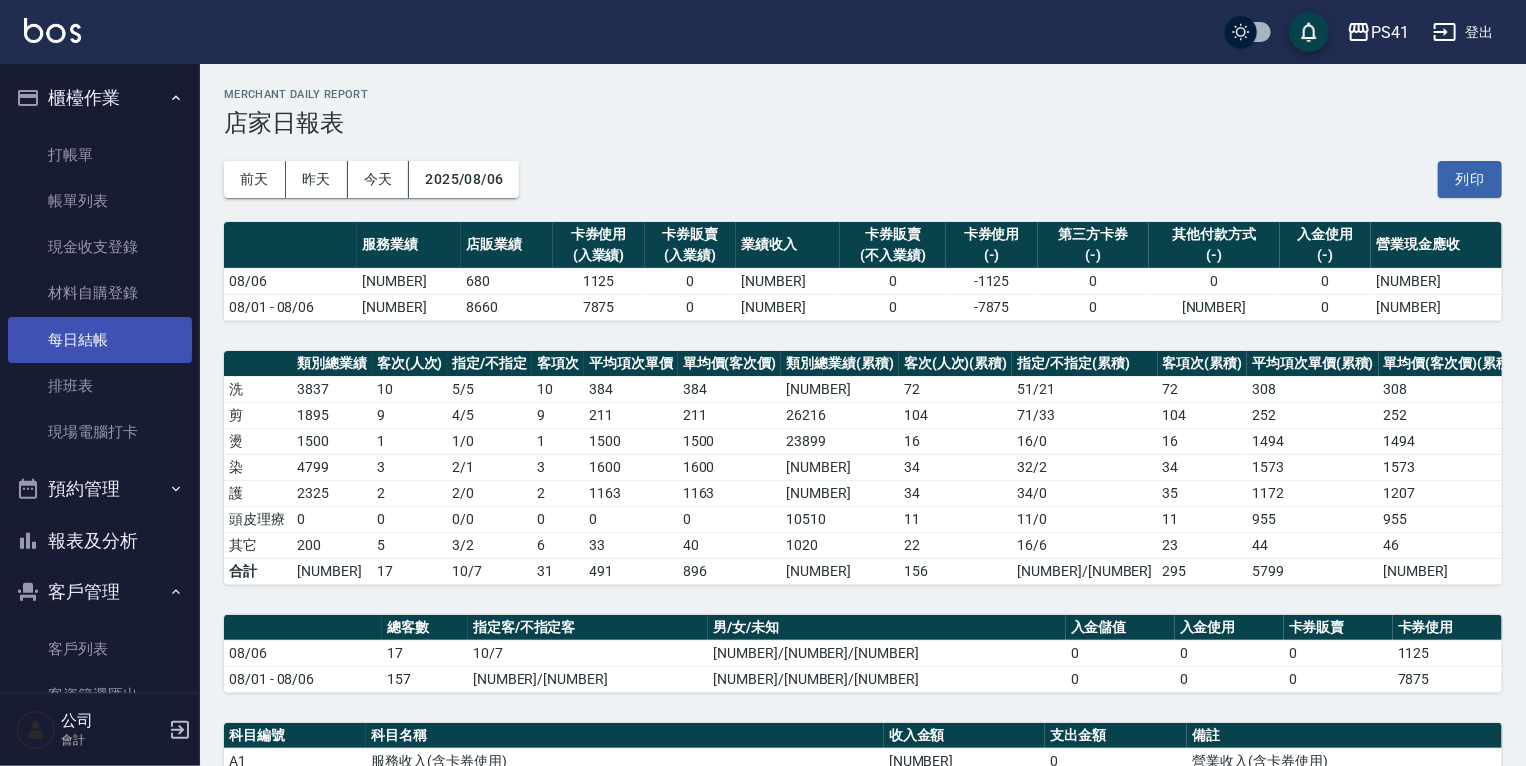 click on "每日結帳" at bounding box center (100, 340) 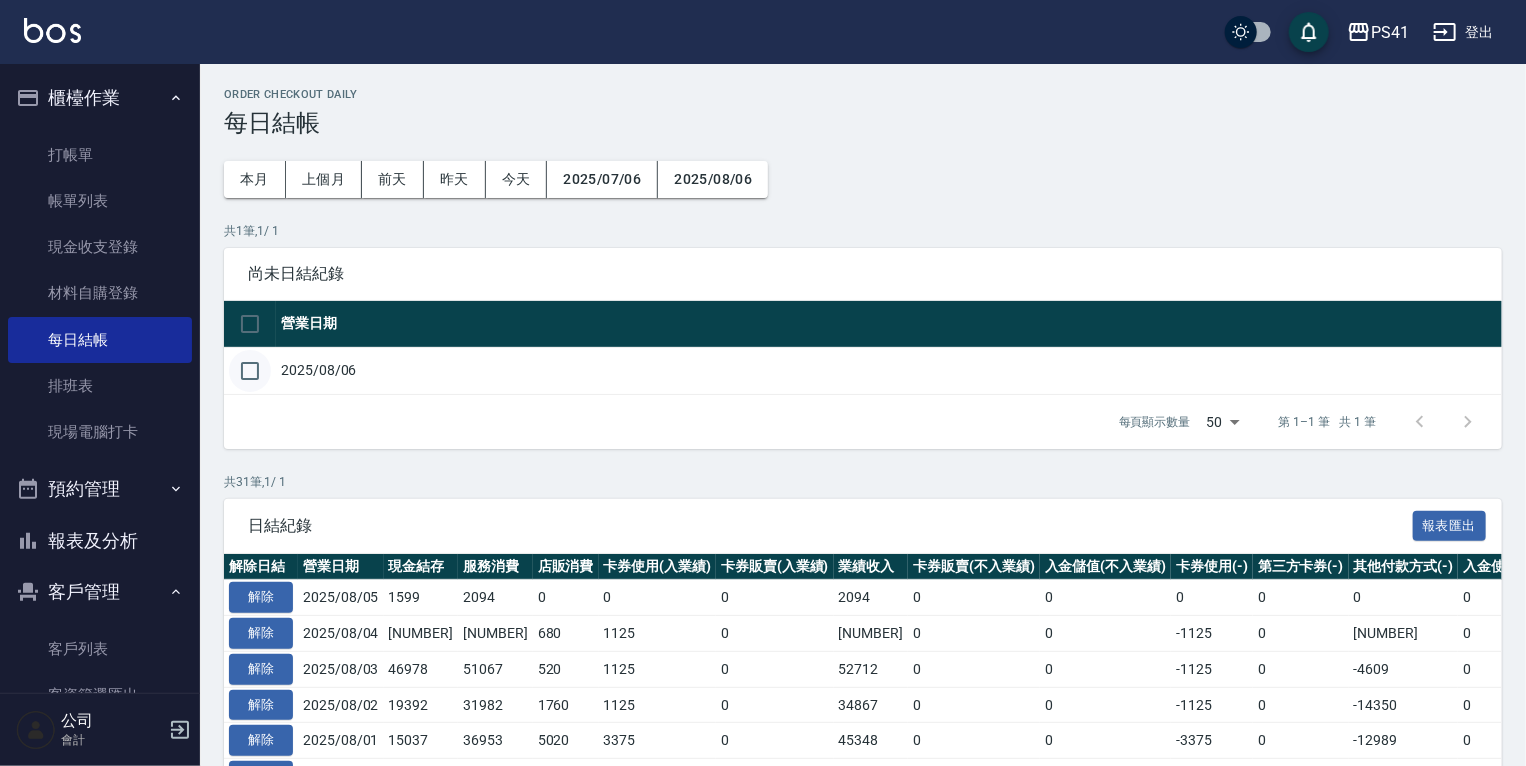 click at bounding box center (250, 371) 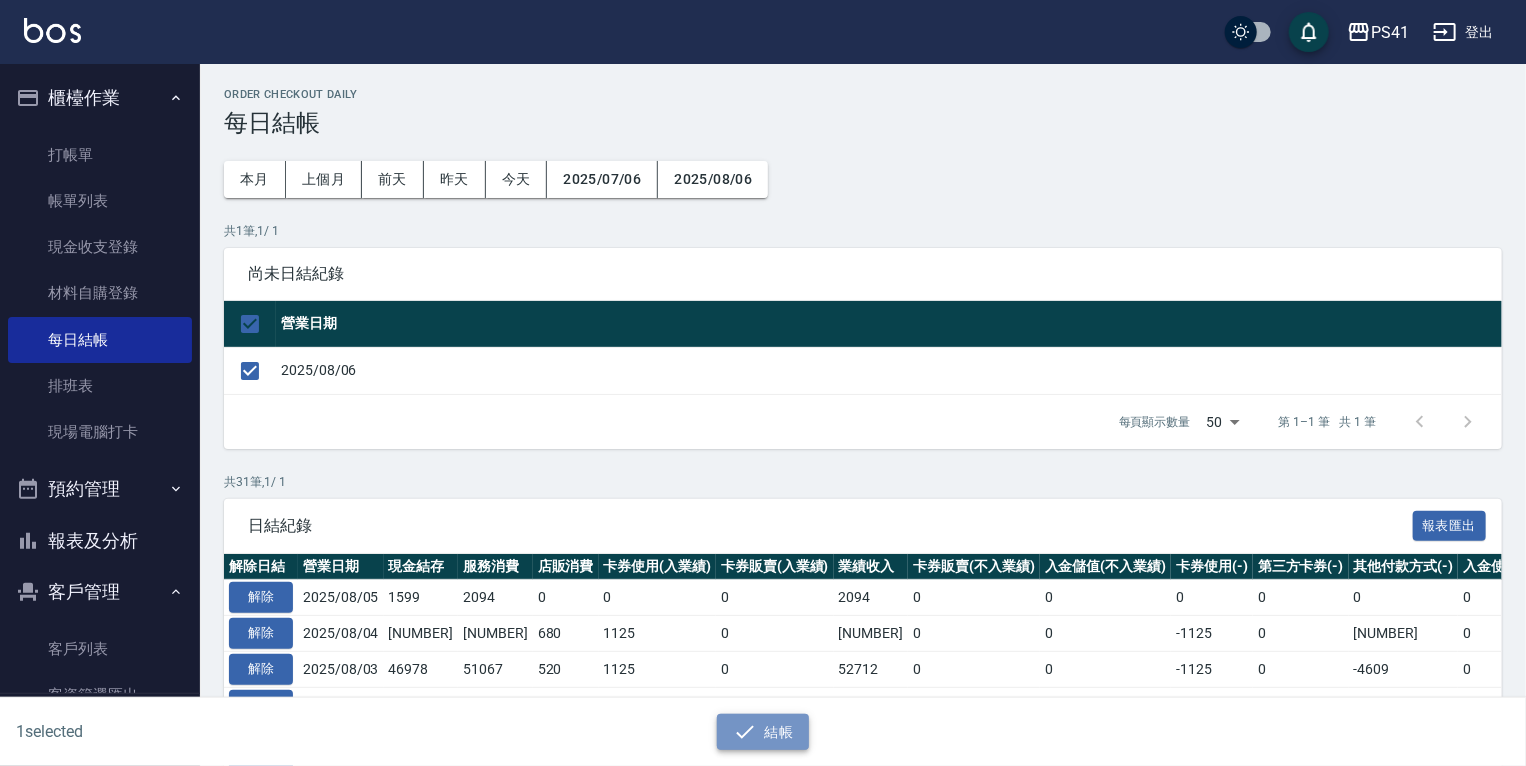 click on "結帳" at bounding box center [763, 732] 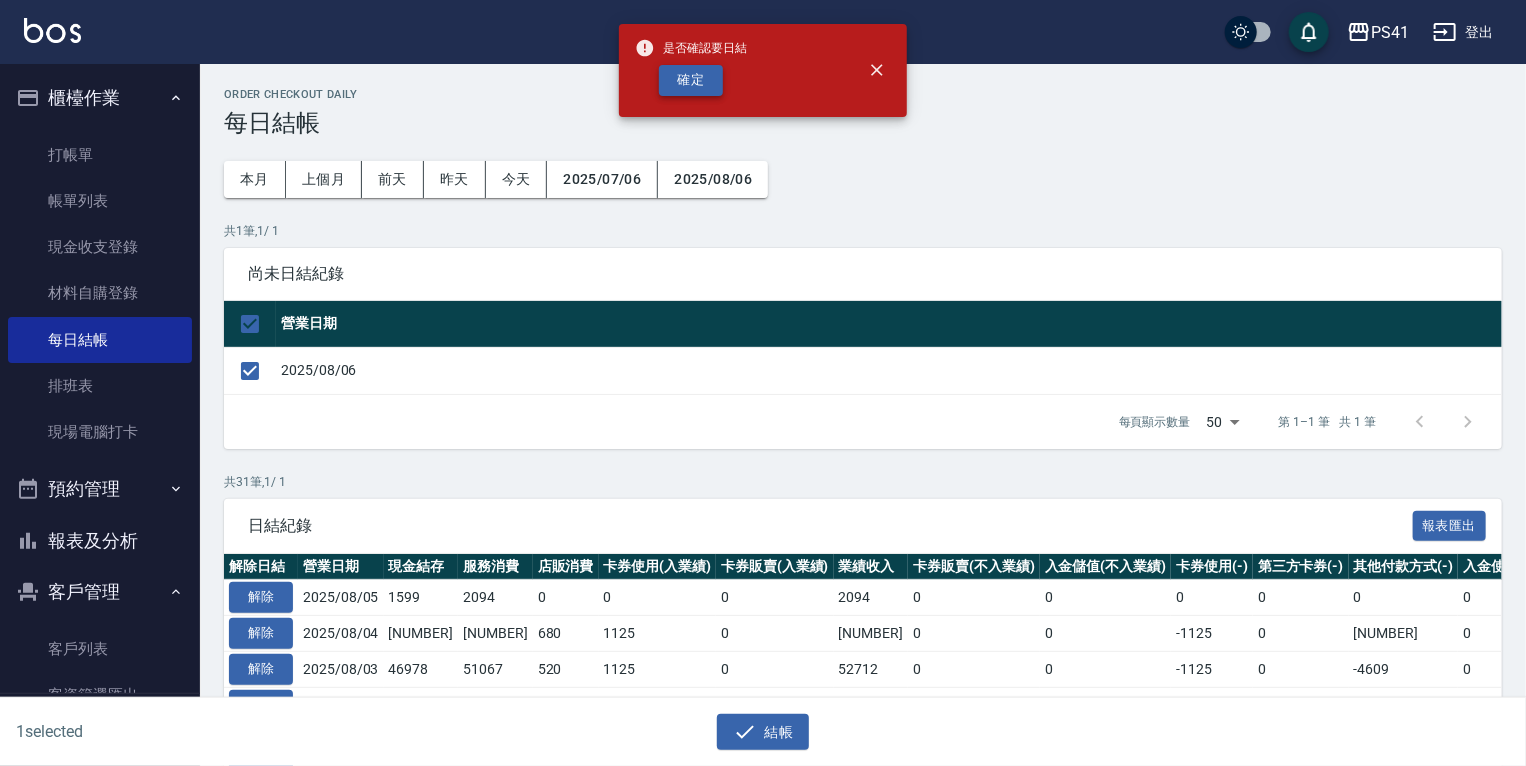 click on "確定" at bounding box center (691, 80) 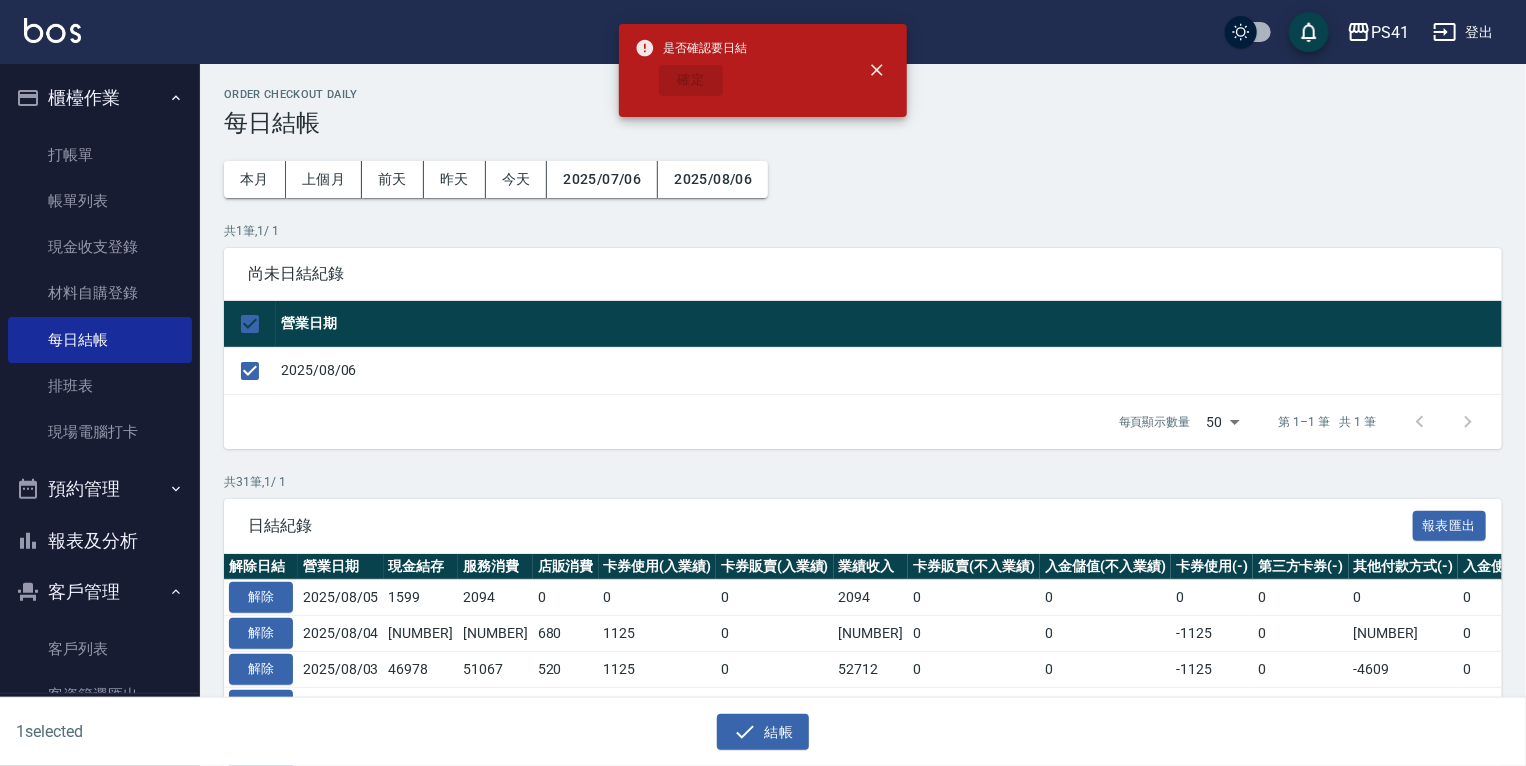 checkbox on "false" 